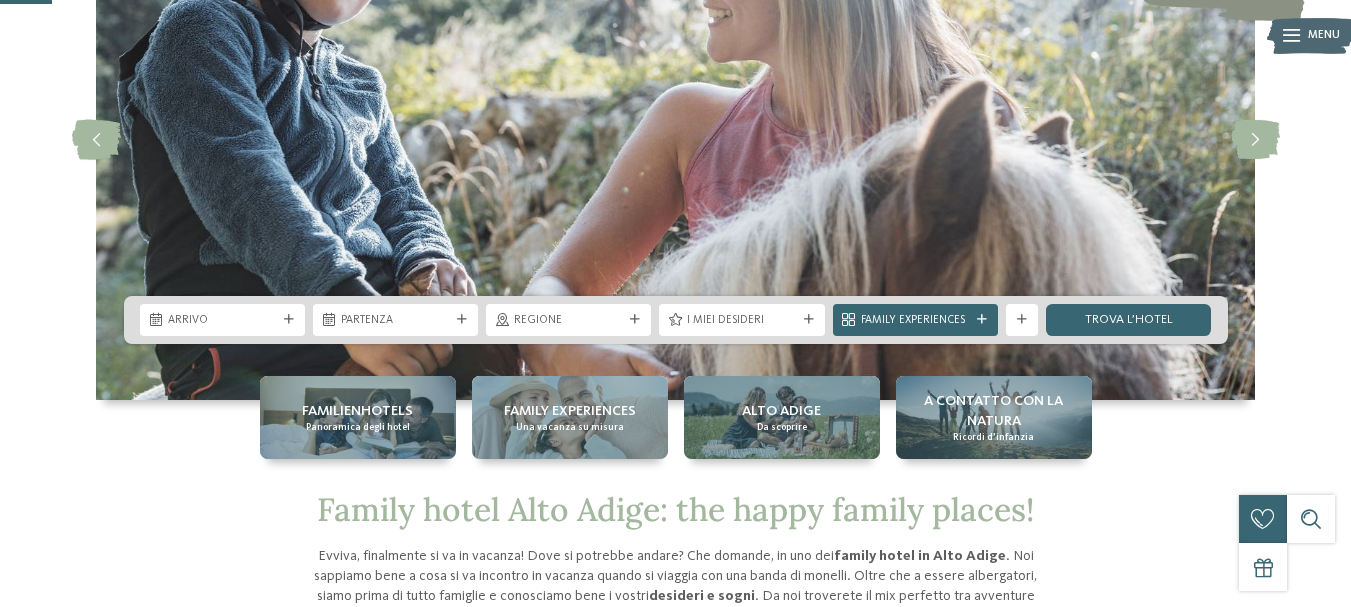 scroll, scrollTop: 300, scrollLeft: 0, axis: vertical 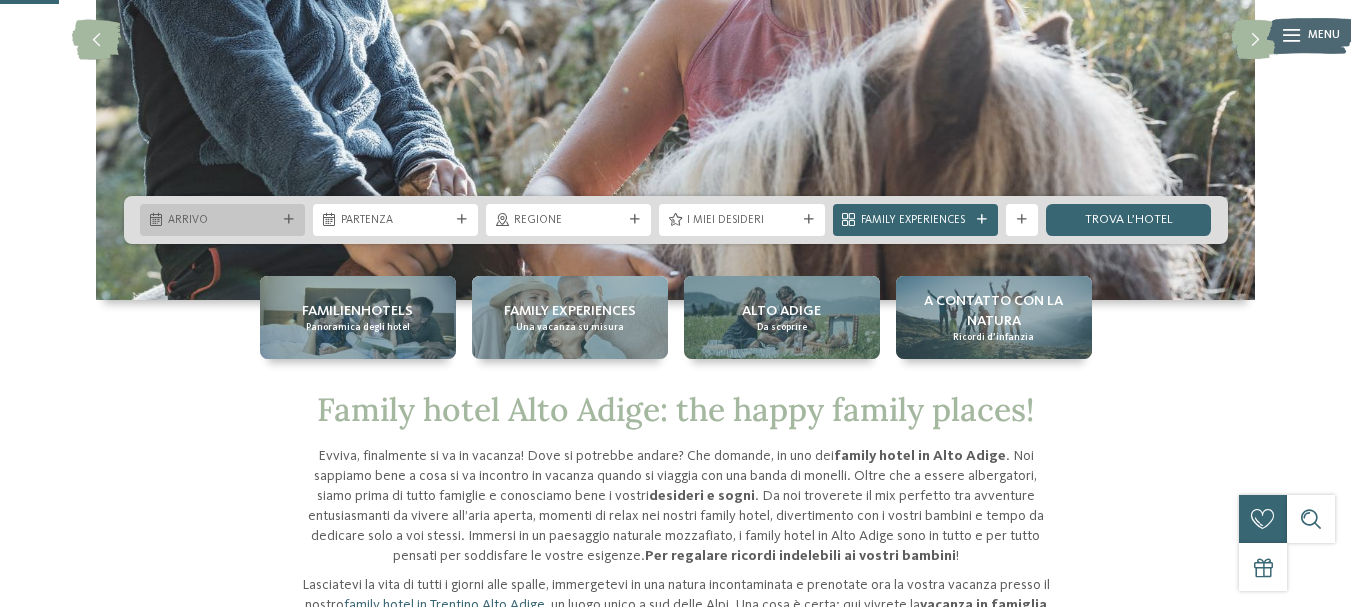 click on "Arrivo" at bounding box center (222, 220) 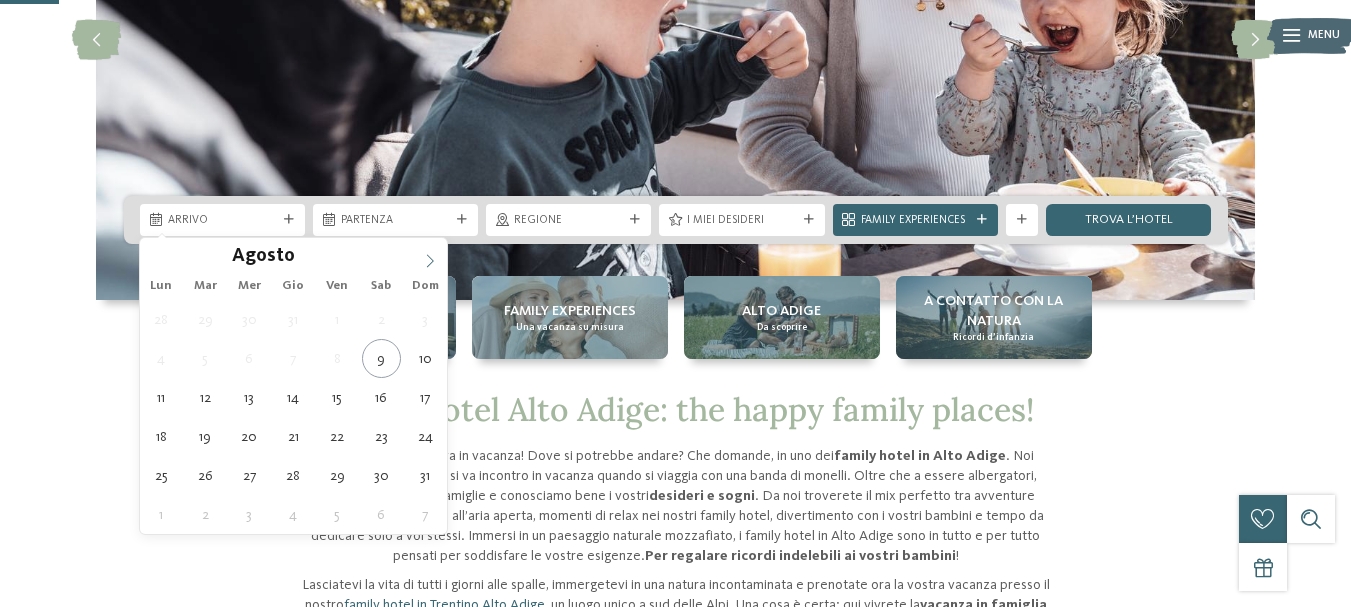 click 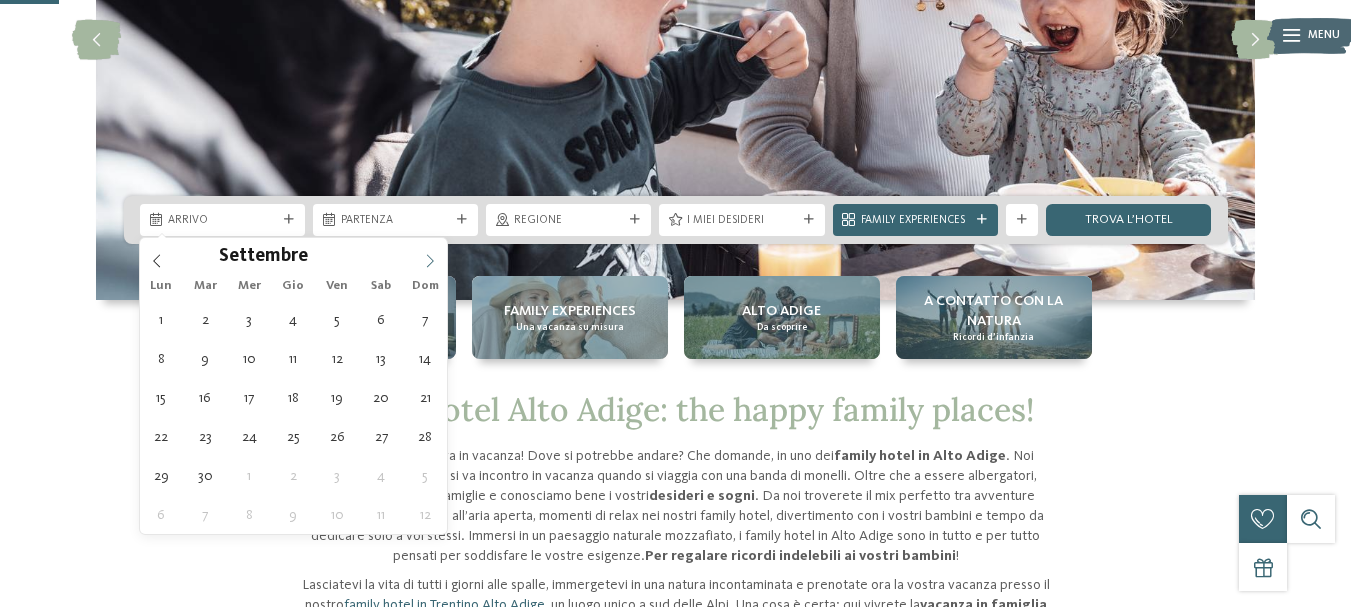 click 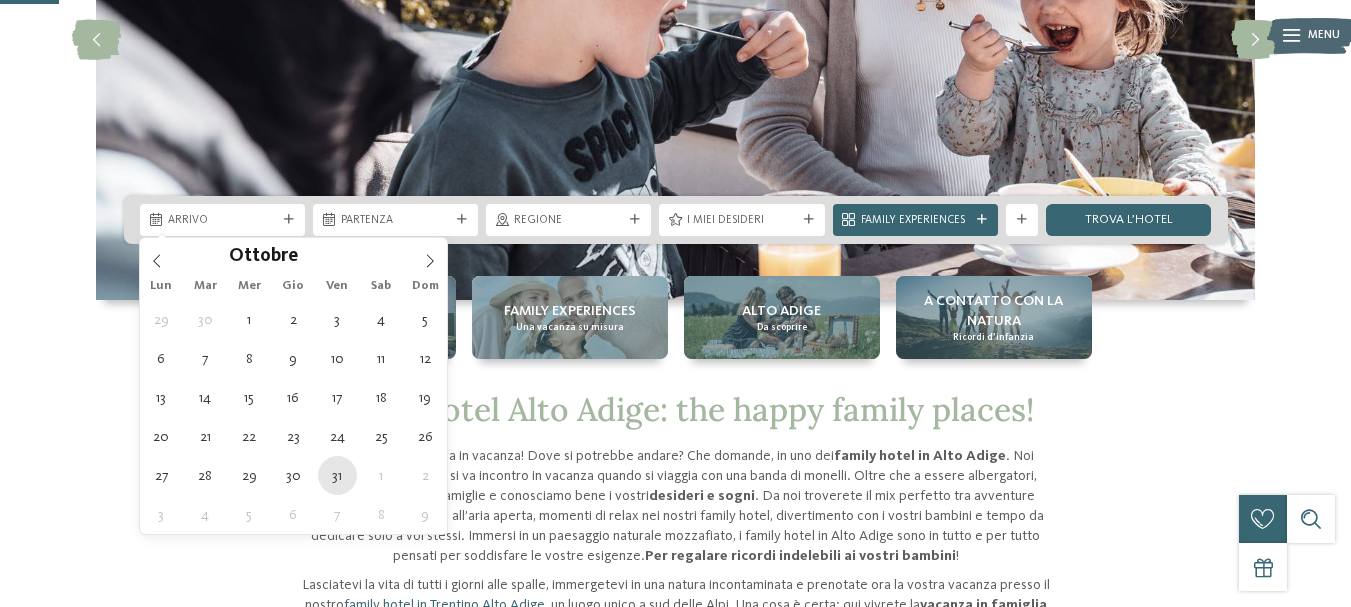type on "[DATE]" 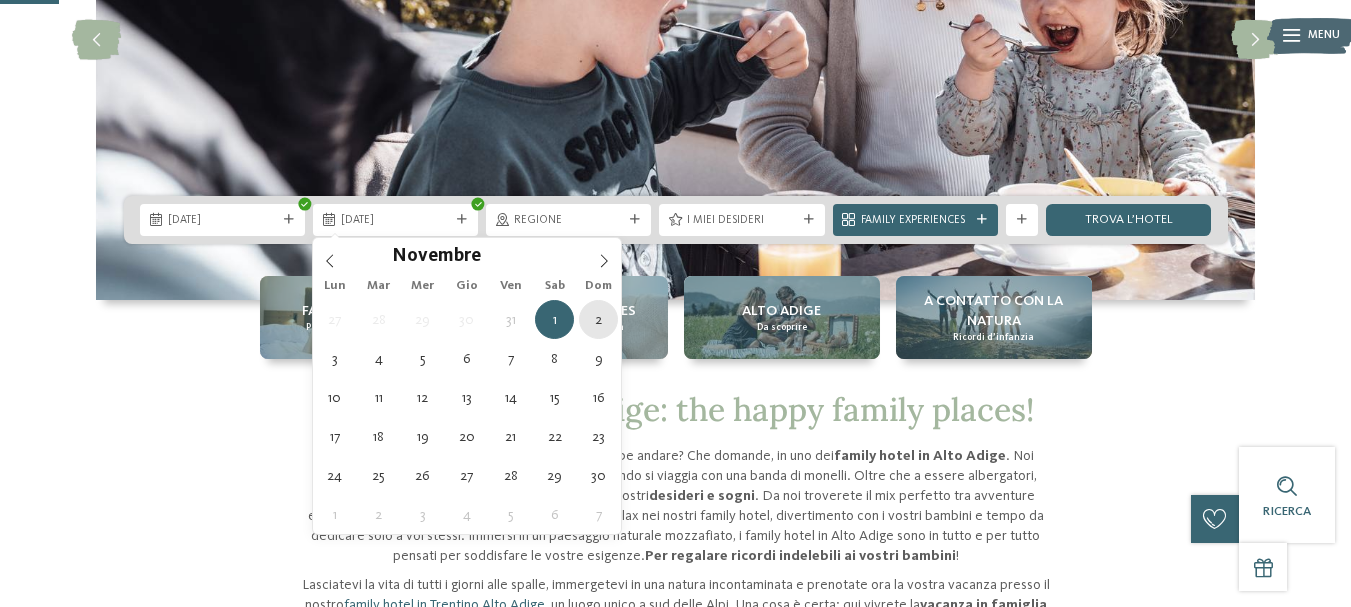 type on "[DATE]" 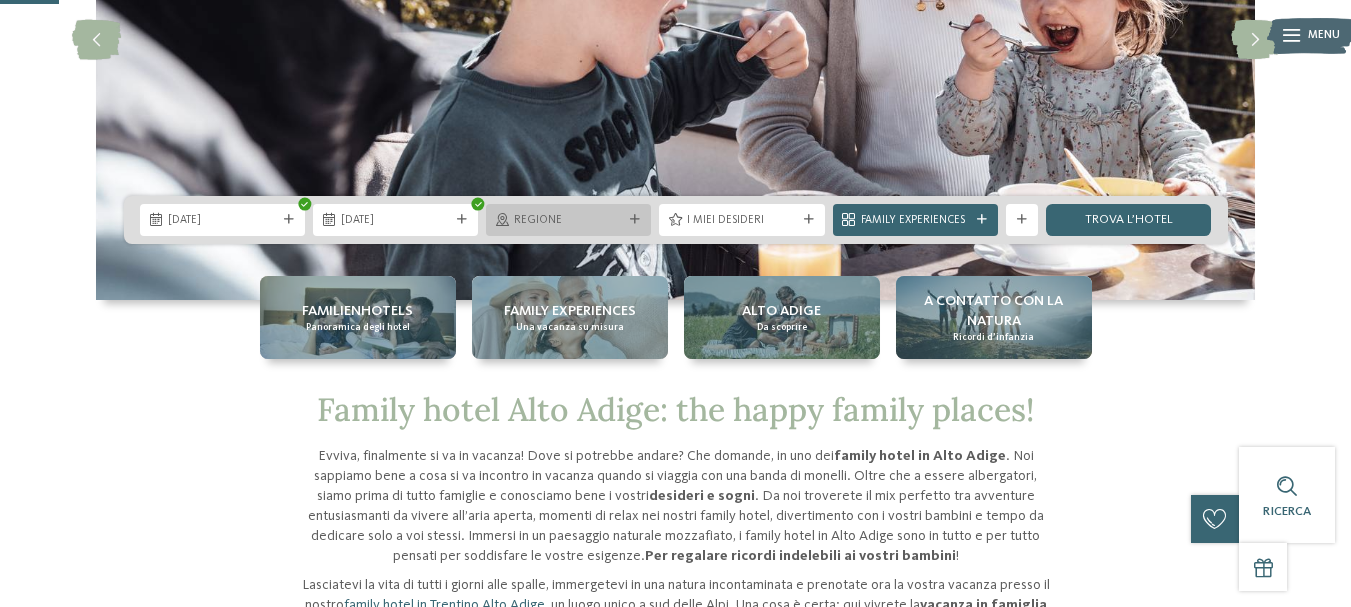 click on "Regione" at bounding box center (568, 221) 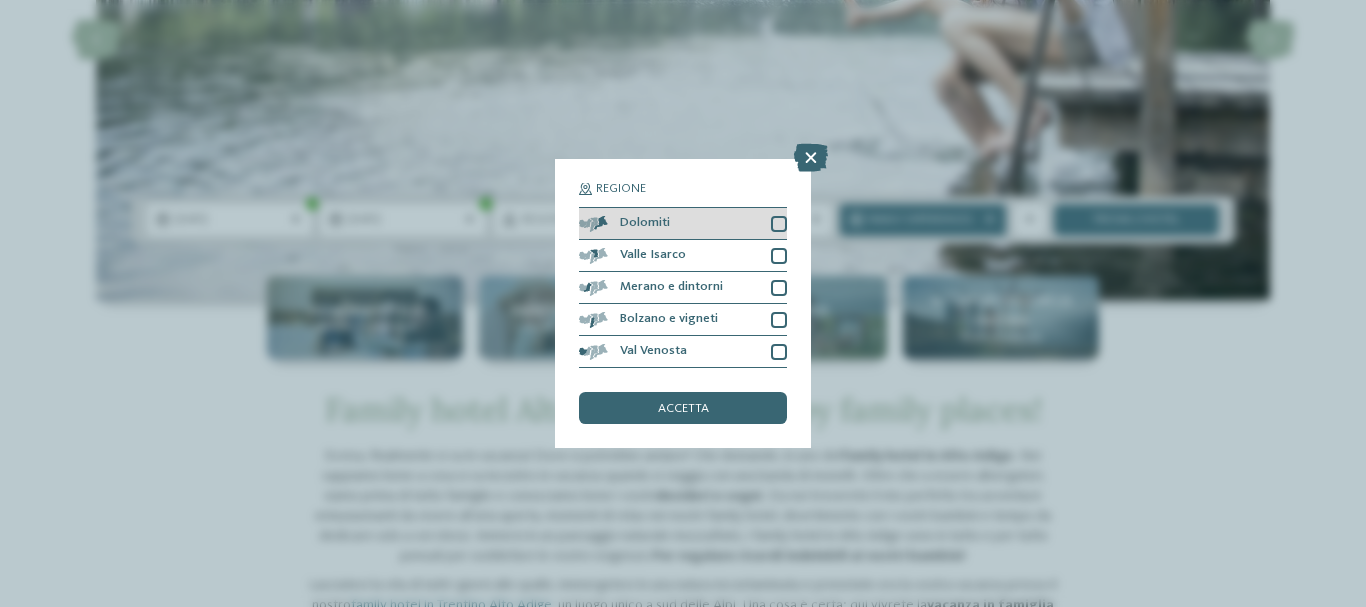click at bounding box center (779, 224) 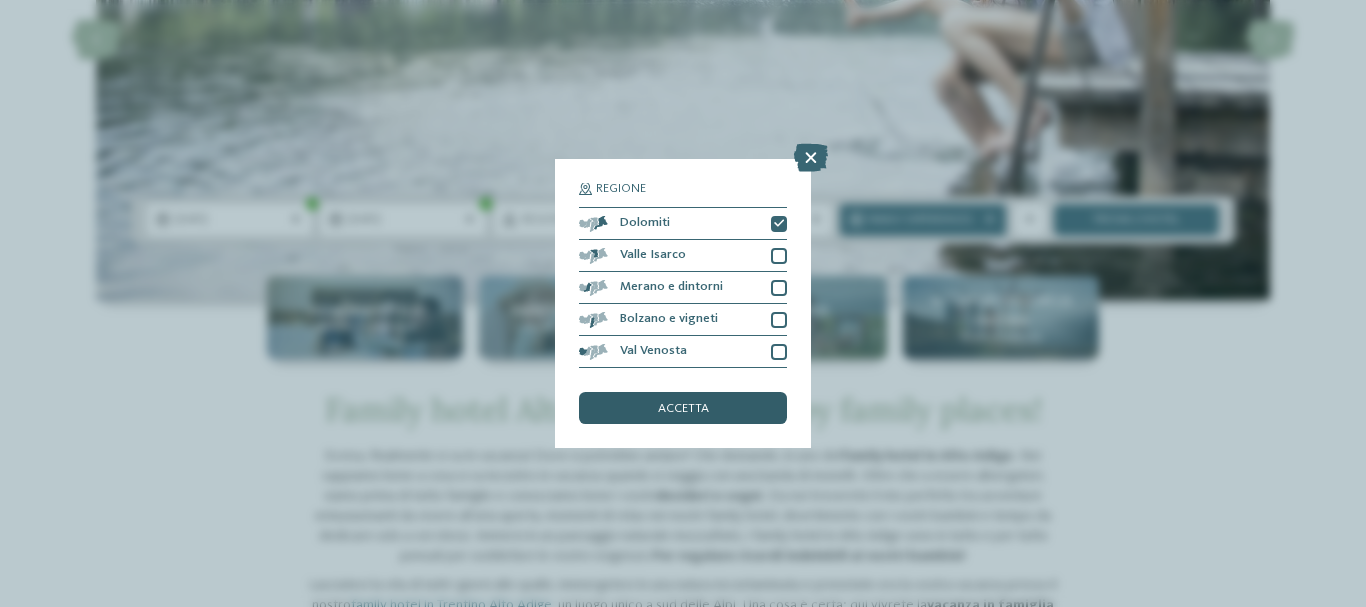 click on "accetta" at bounding box center [683, 409] 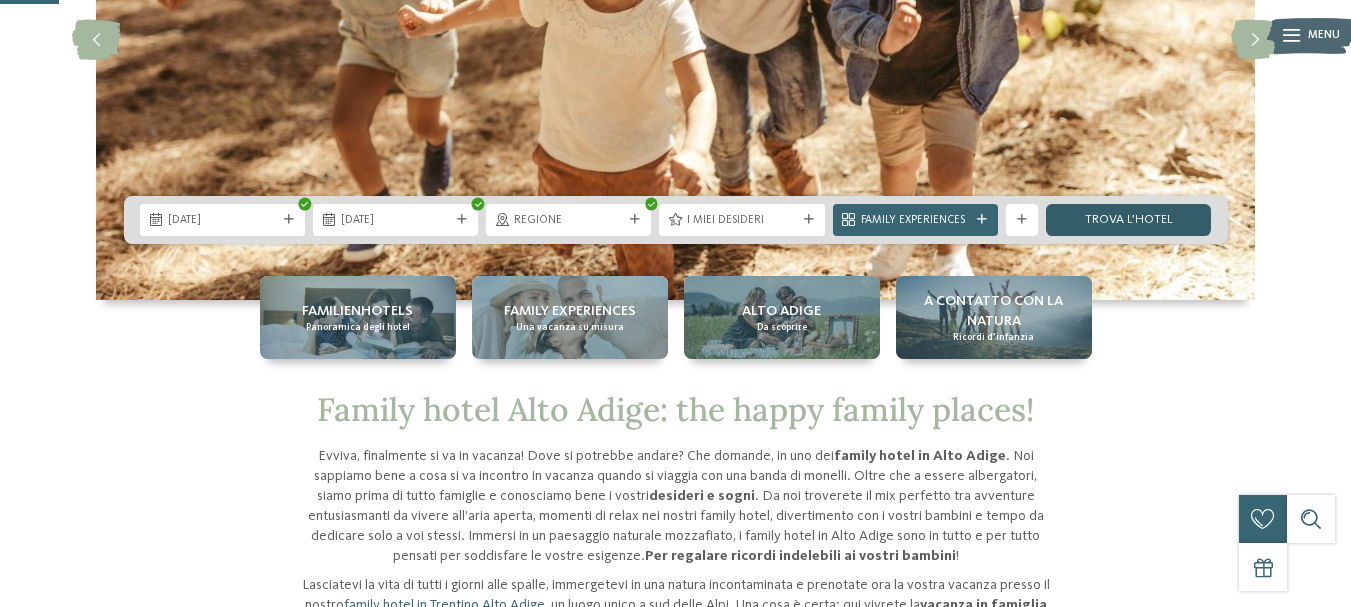 click on "trova l’hotel" at bounding box center [1128, 220] 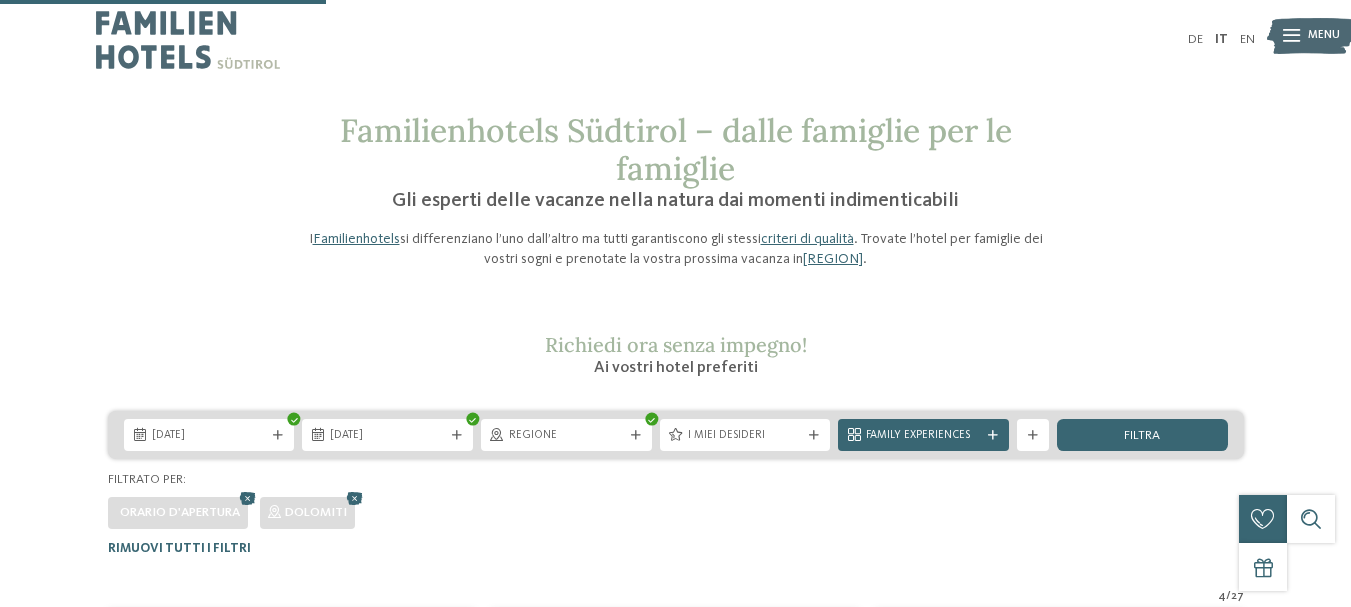scroll, scrollTop: 494, scrollLeft: 0, axis: vertical 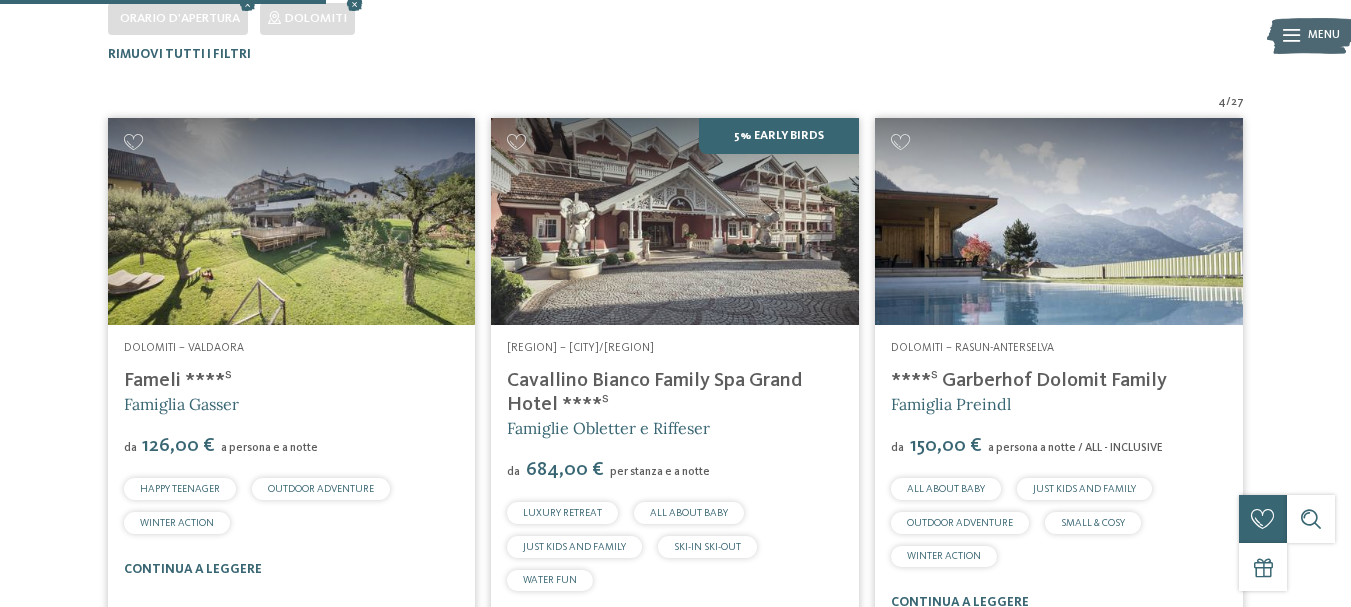 click on "Fameli ****ˢ" at bounding box center [178, 381] 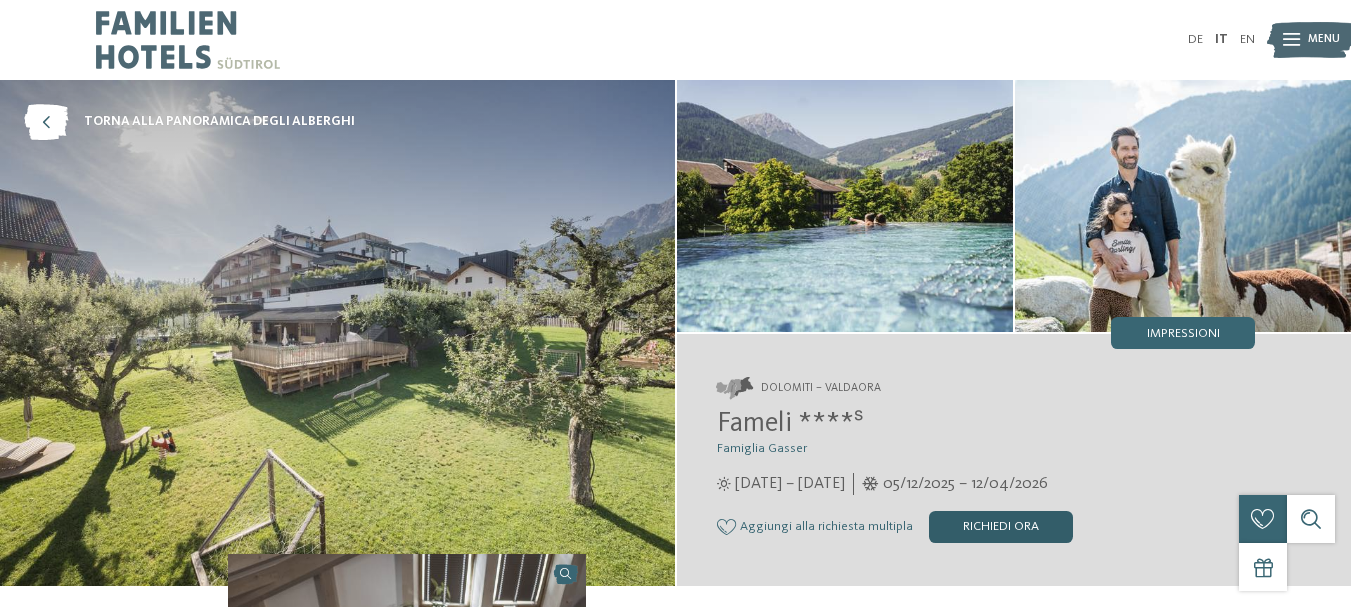 click on "Richiedi ora" at bounding box center [1001, 527] 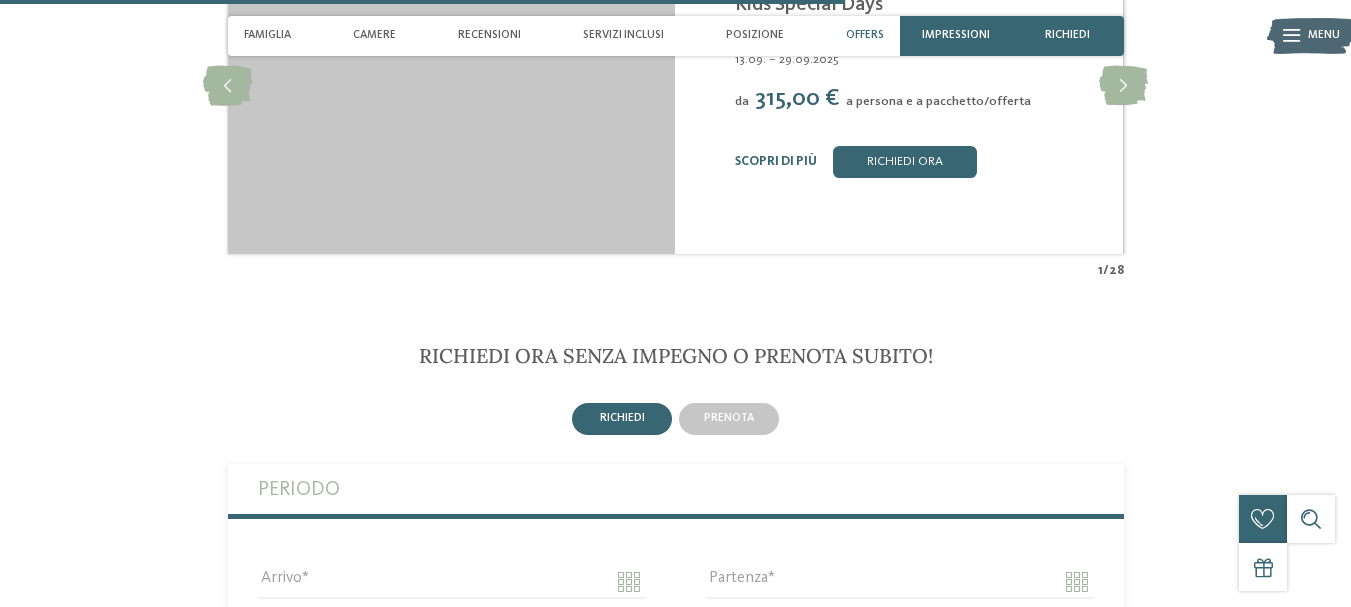 scroll, scrollTop: 0, scrollLeft: 0, axis: both 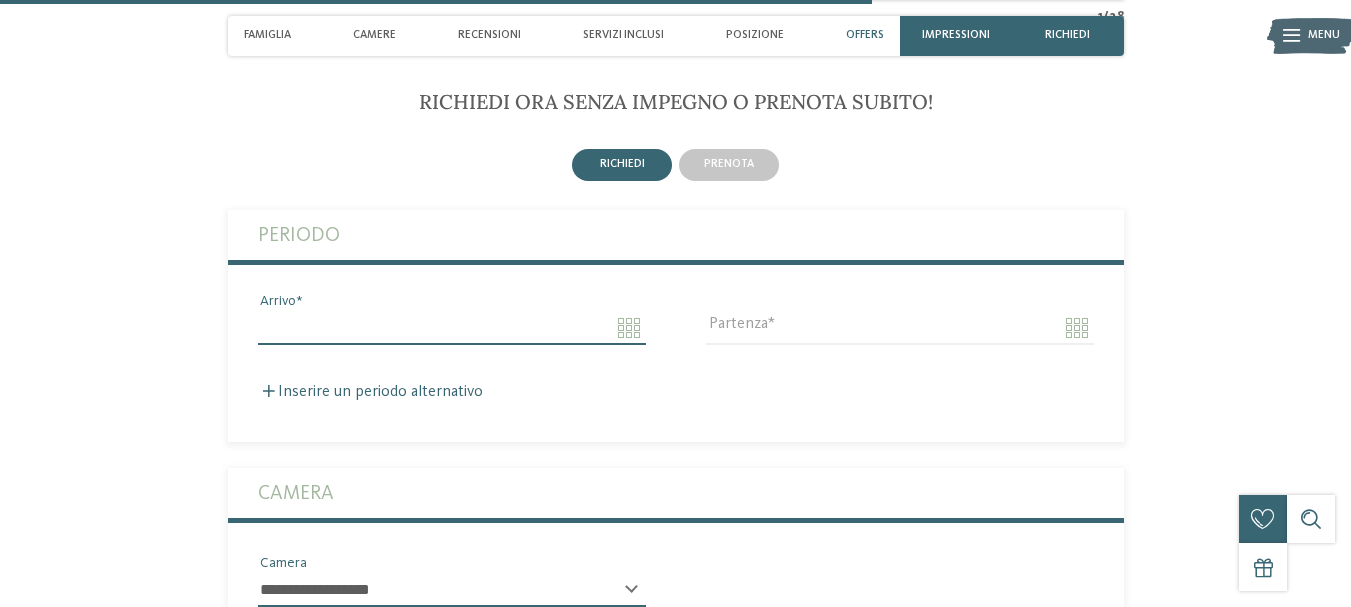 click on "Arrivo" at bounding box center [452, 328] 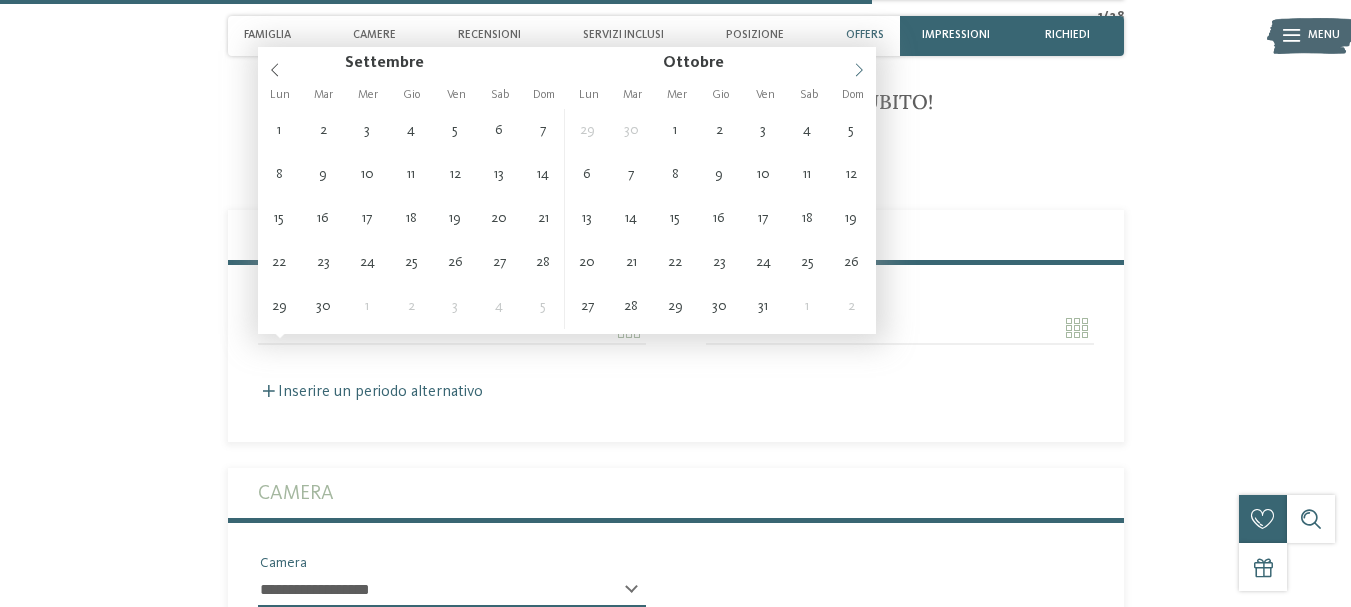 click 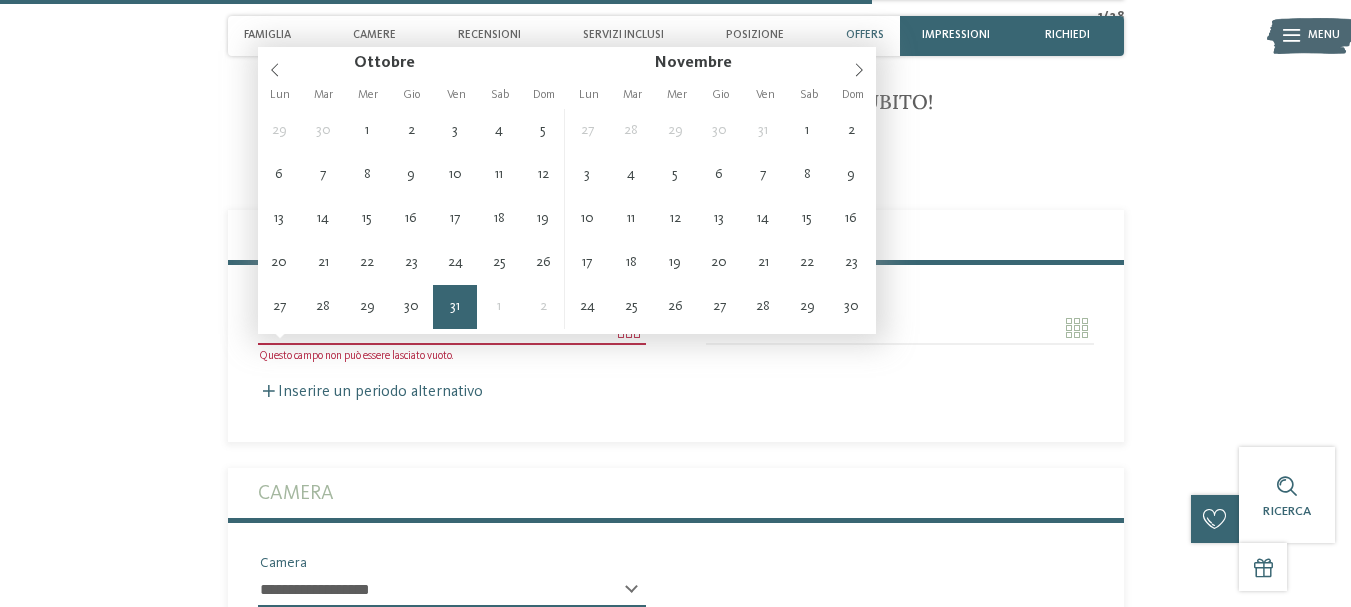 type on "**********" 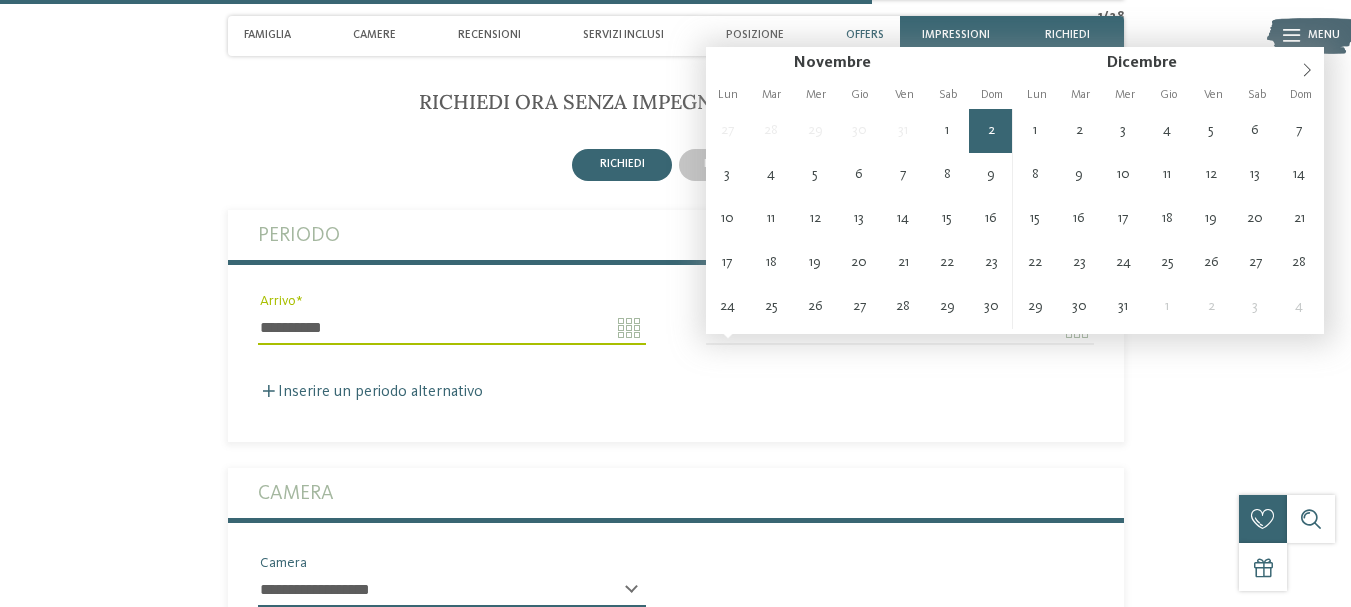 type on "**********" 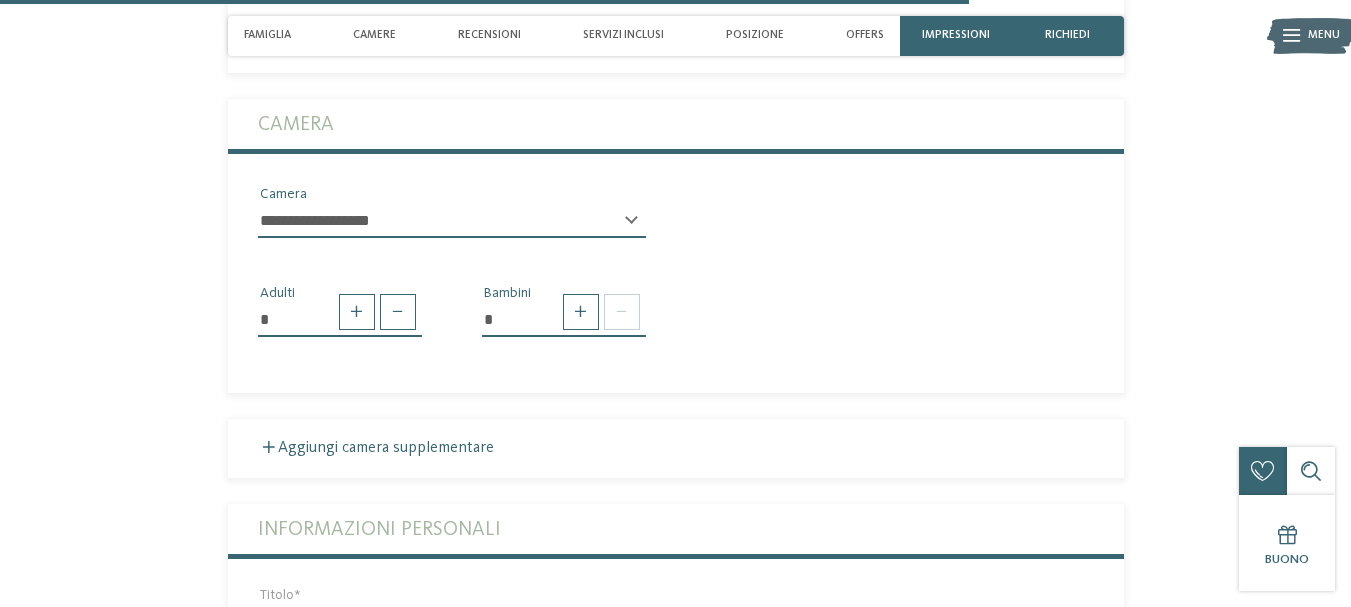 scroll, scrollTop: 3833, scrollLeft: 0, axis: vertical 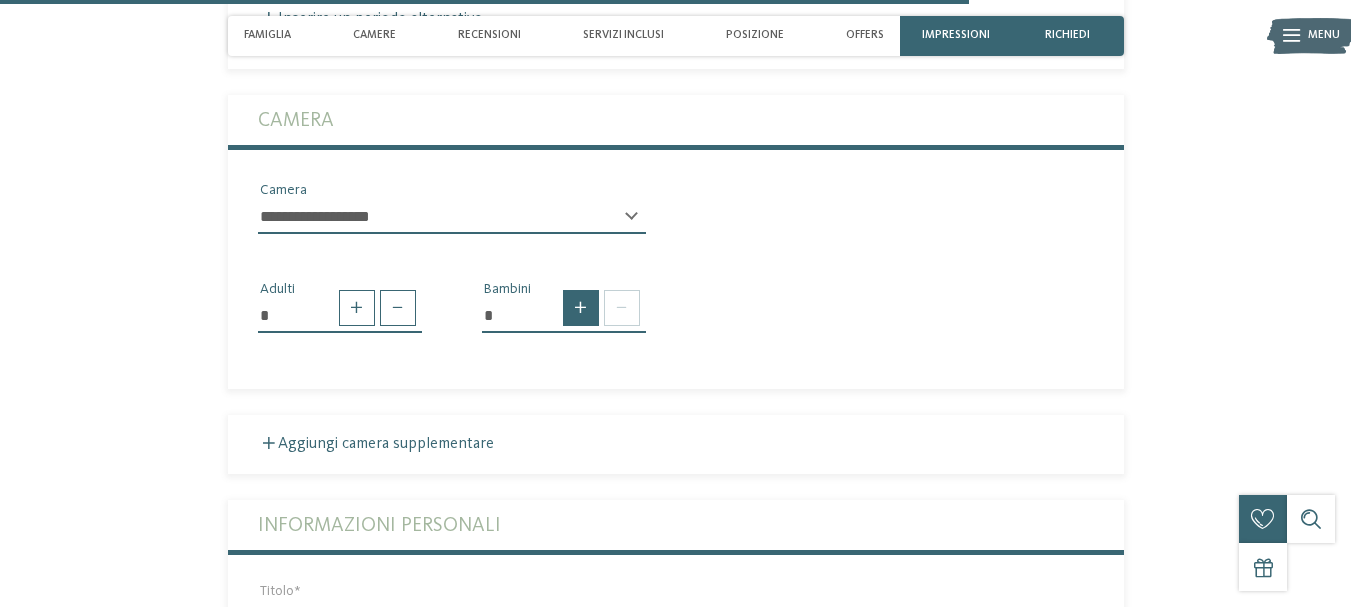 click at bounding box center (581, 308) 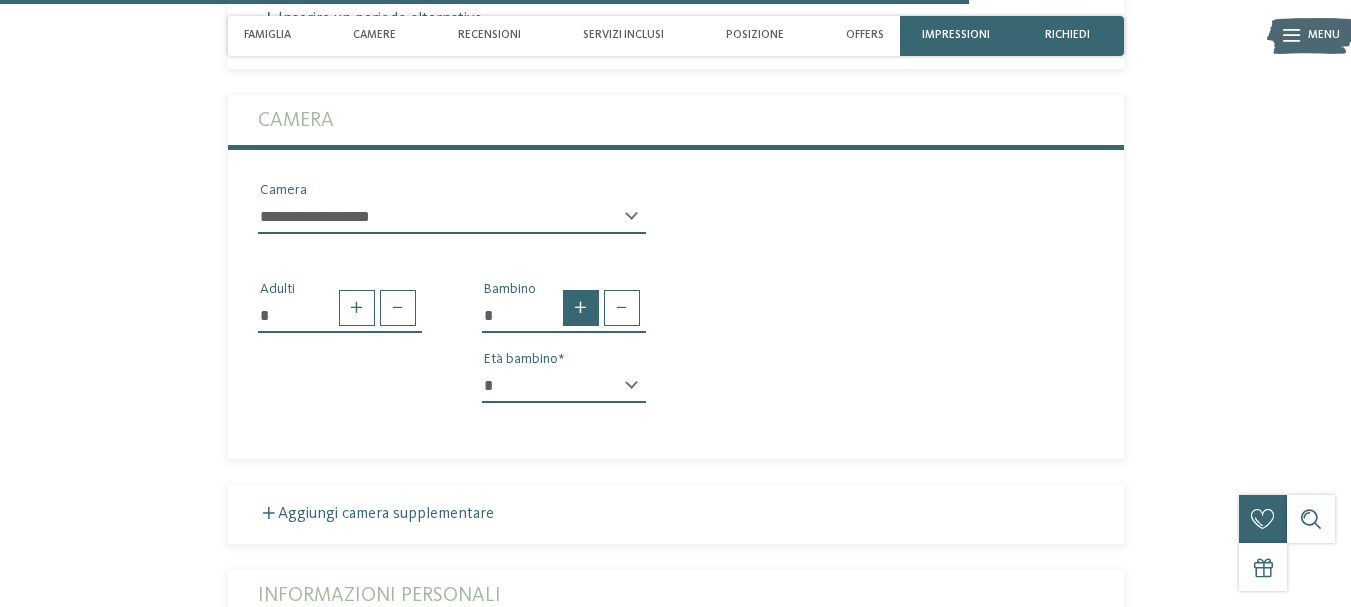 click at bounding box center (581, 308) 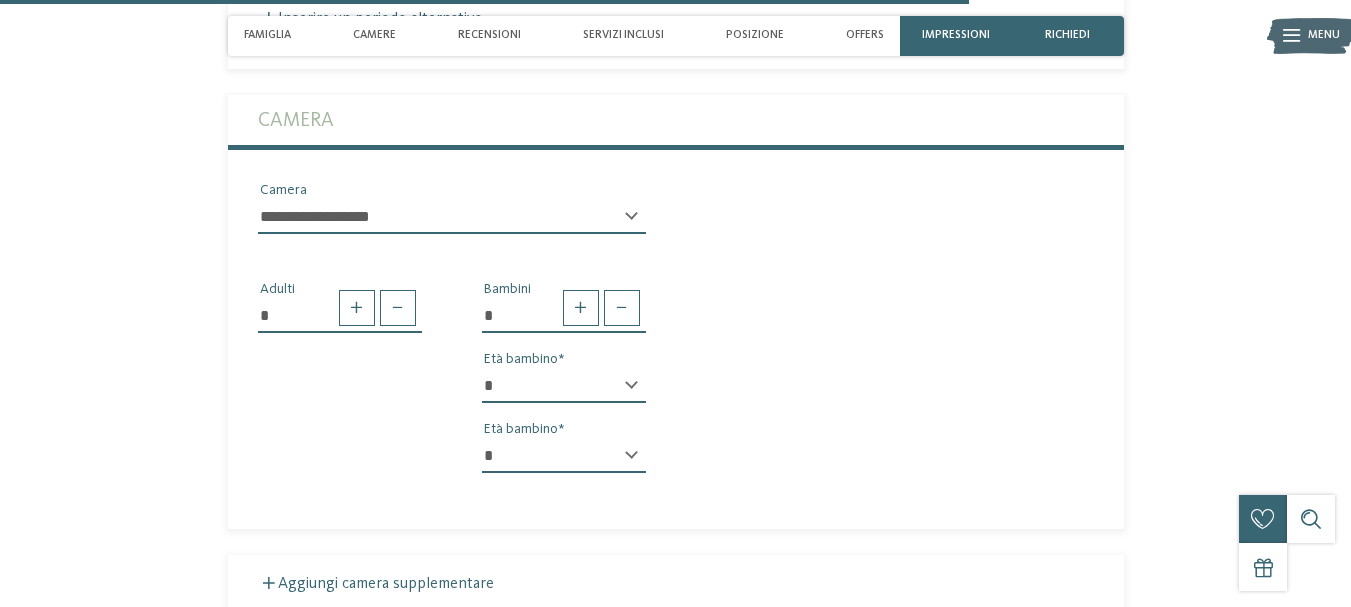 click on "* * * * * * * * * * * ** ** ** ** ** ** ** **" at bounding box center [564, 386] 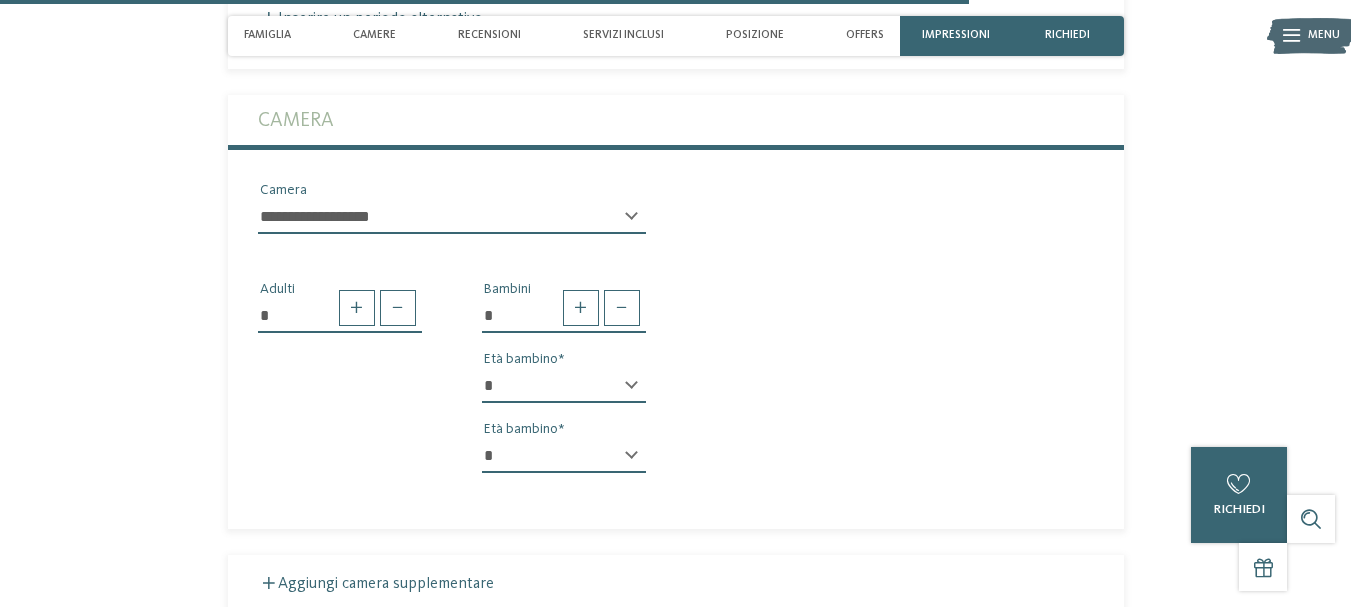 click on "* * * * * * * * * * * ** ** ** ** ** ** ** **" at bounding box center (564, 456) 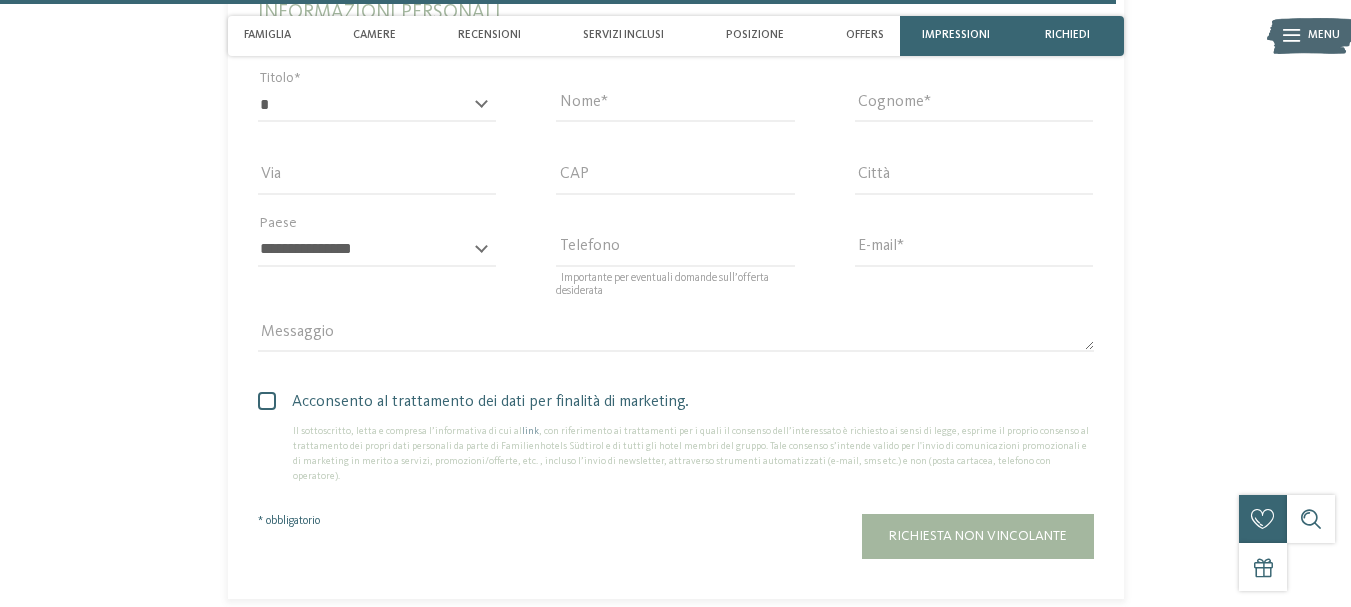scroll, scrollTop: 4533, scrollLeft: 0, axis: vertical 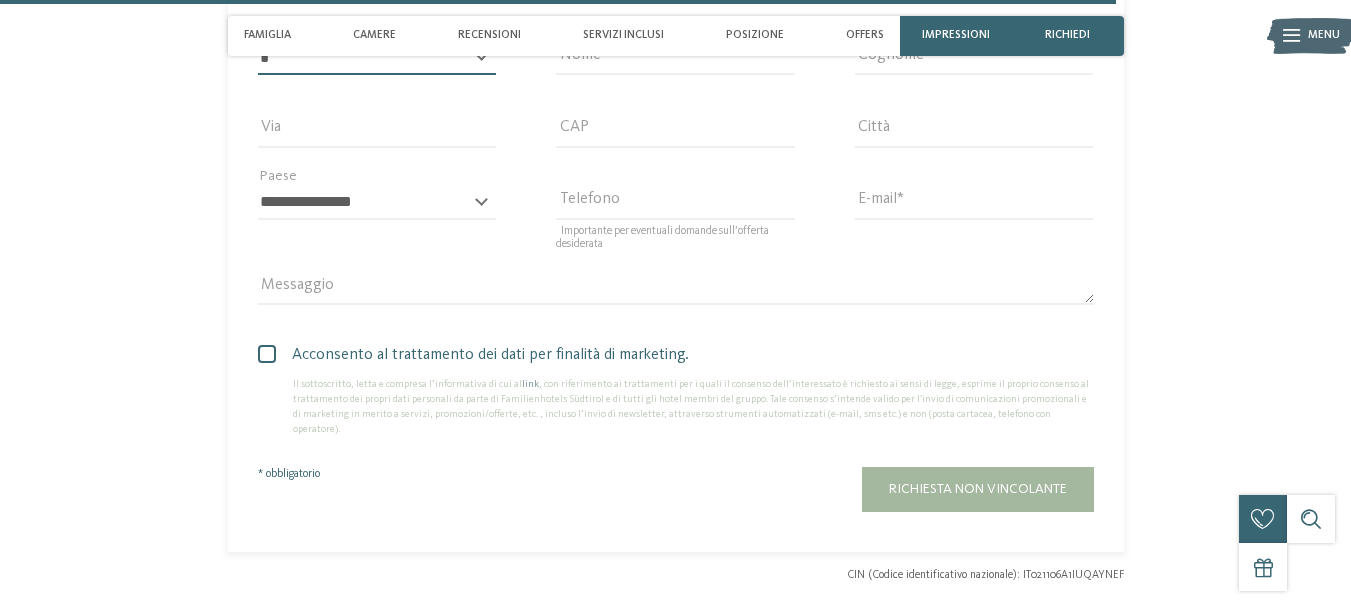 click on "* ****** ******* ******** ******" at bounding box center [377, 58] 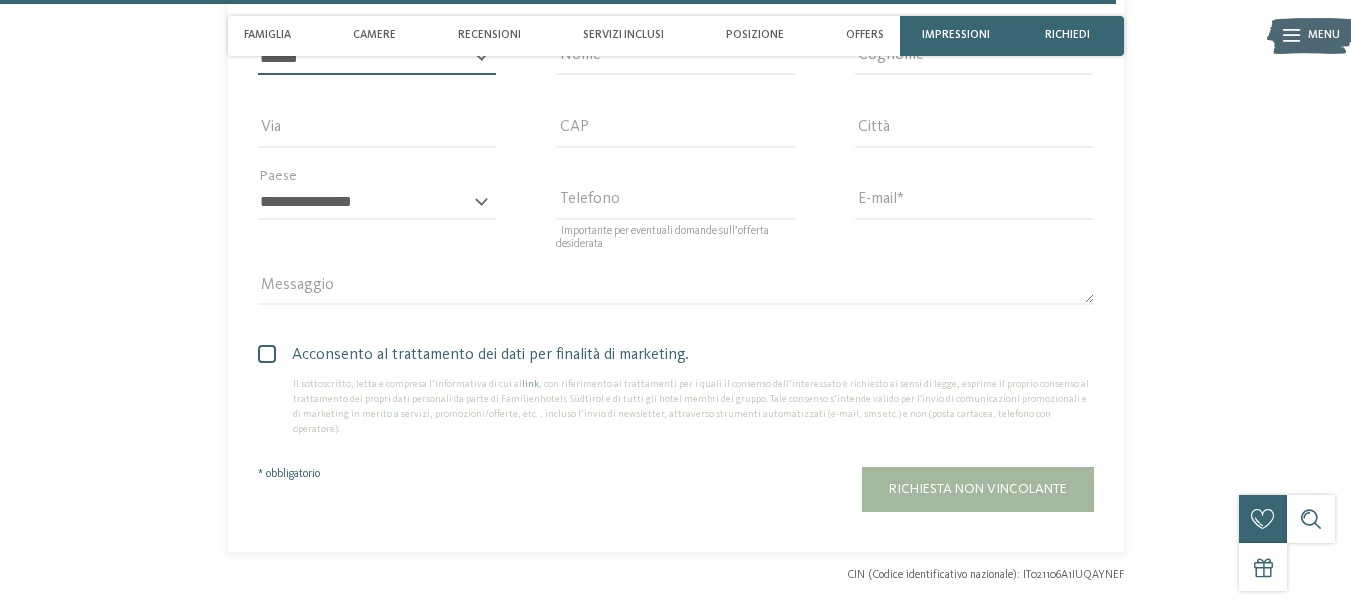 click on "* ****** ******* ******** ******" at bounding box center (377, 58) 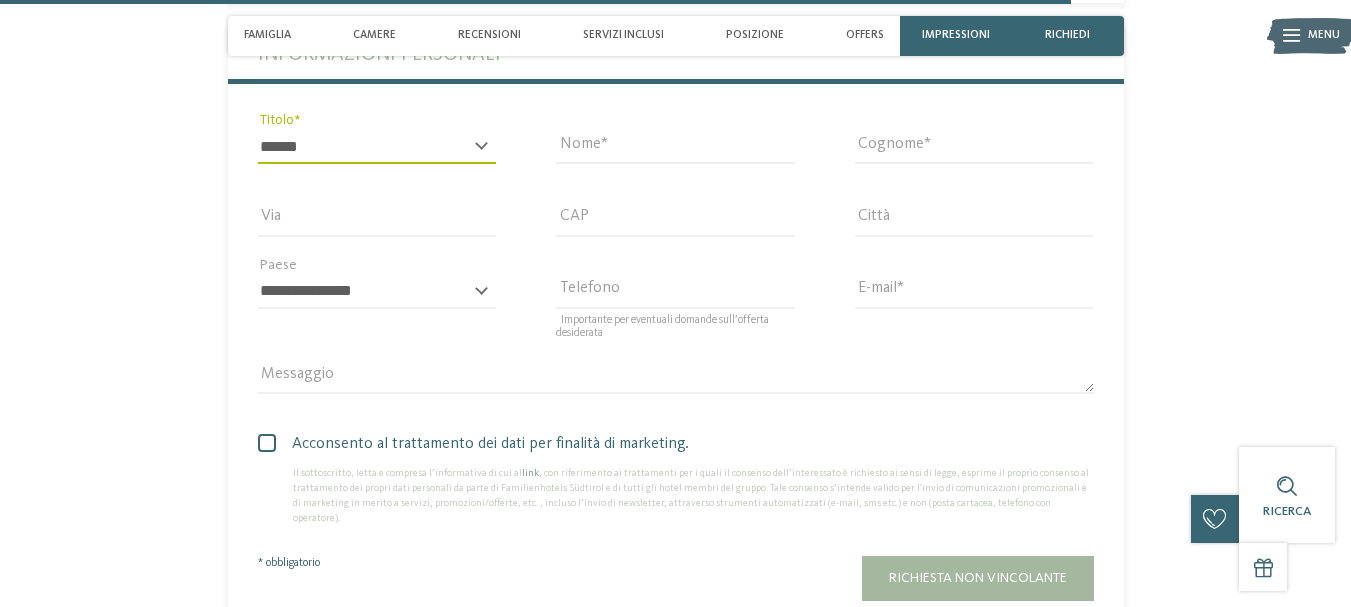 scroll, scrollTop: 4333, scrollLeft: 0, axis: vertical 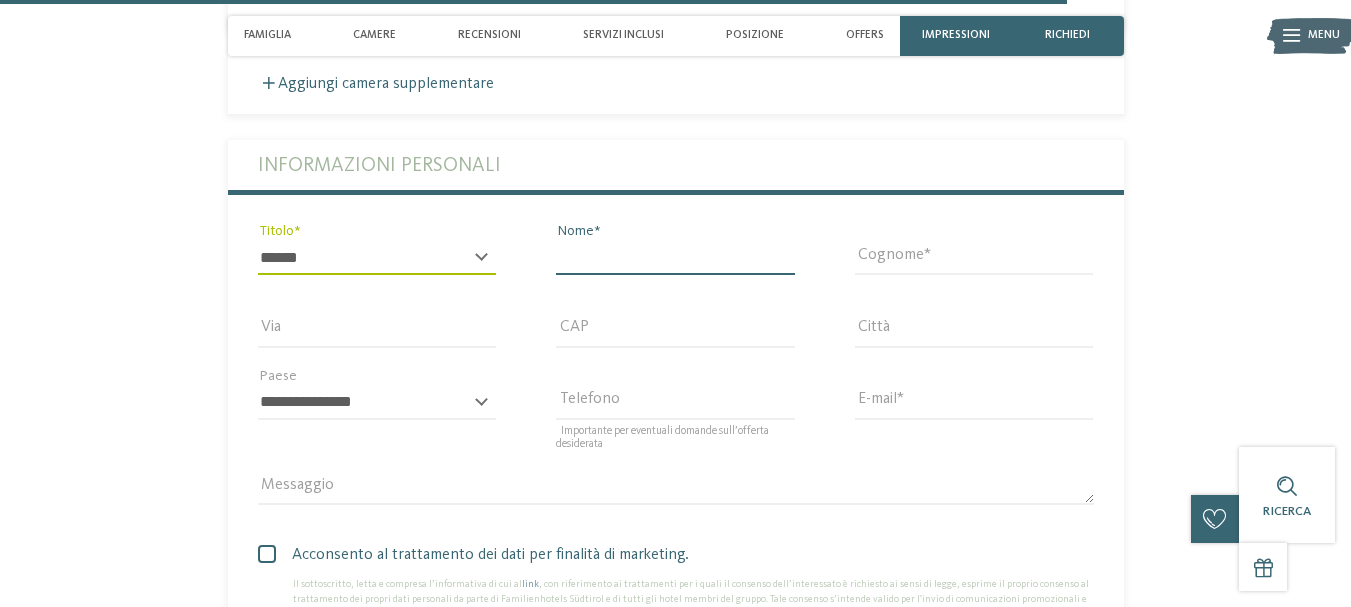 click on "Nome" at bounding box center (675, 258) 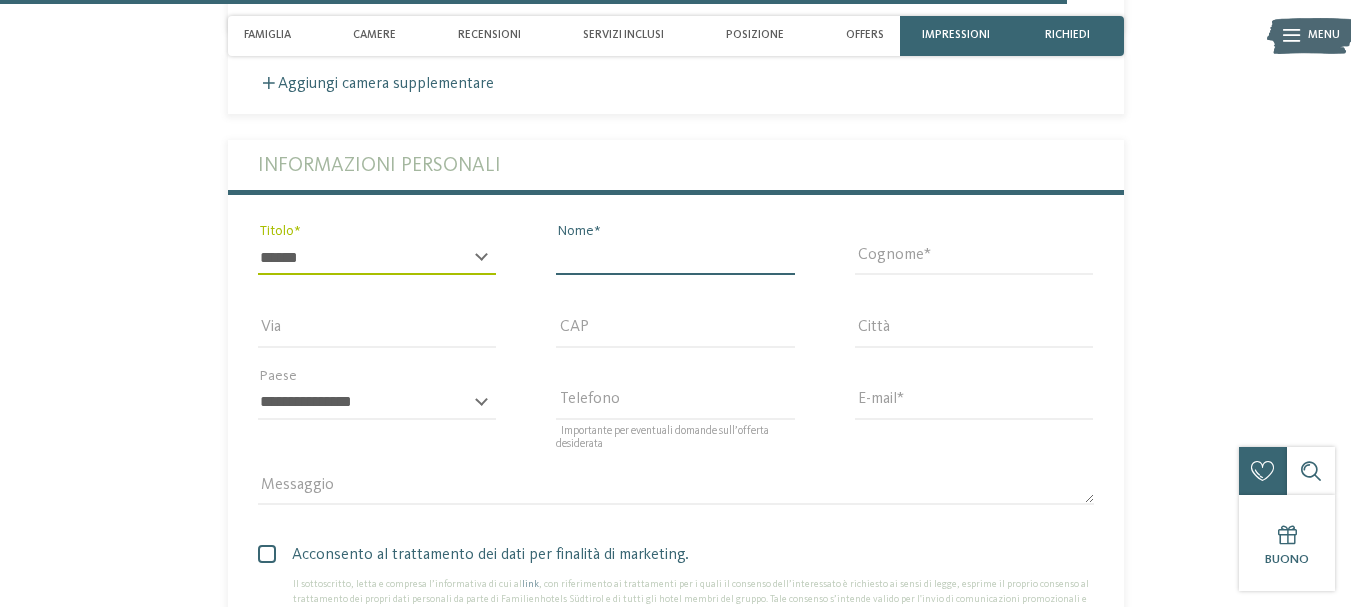 type on "******" 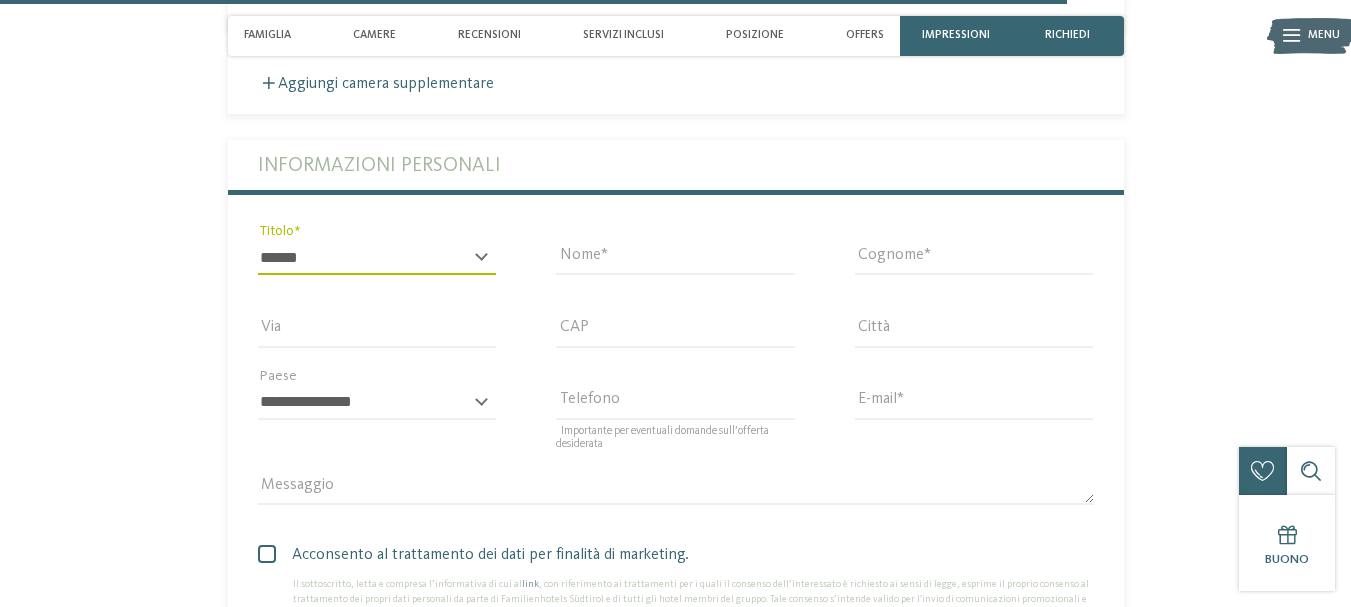 type on "*******" 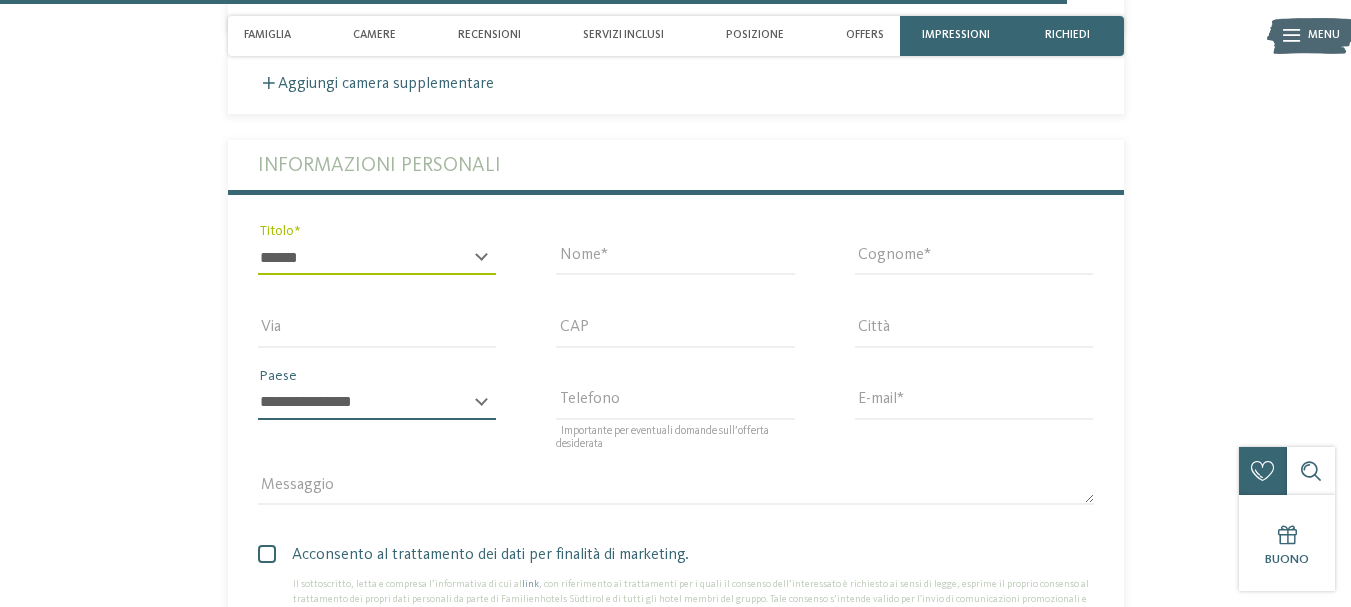 select on "**" 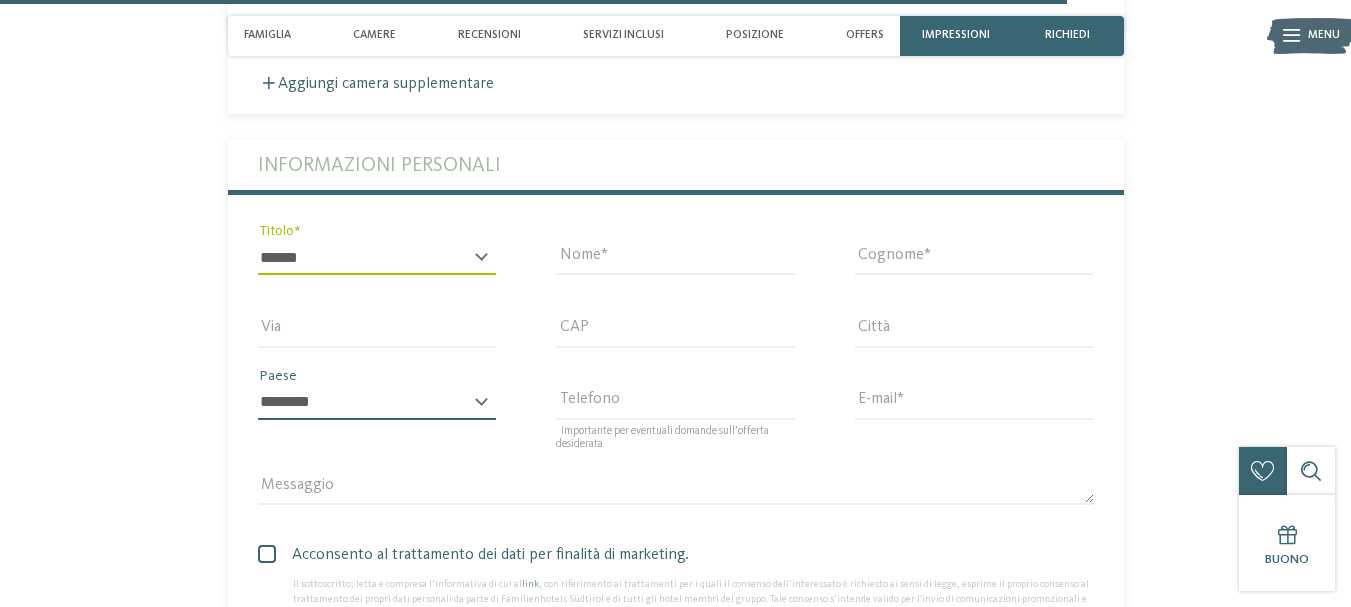 type on "**********" 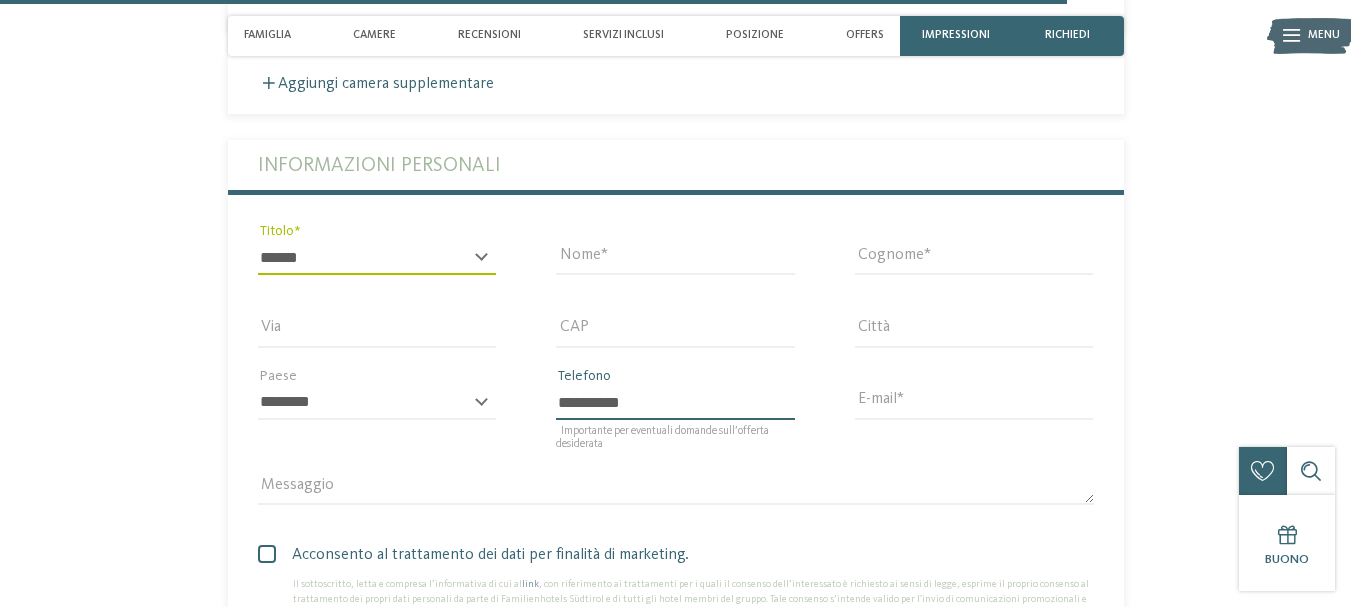 type on "**********" 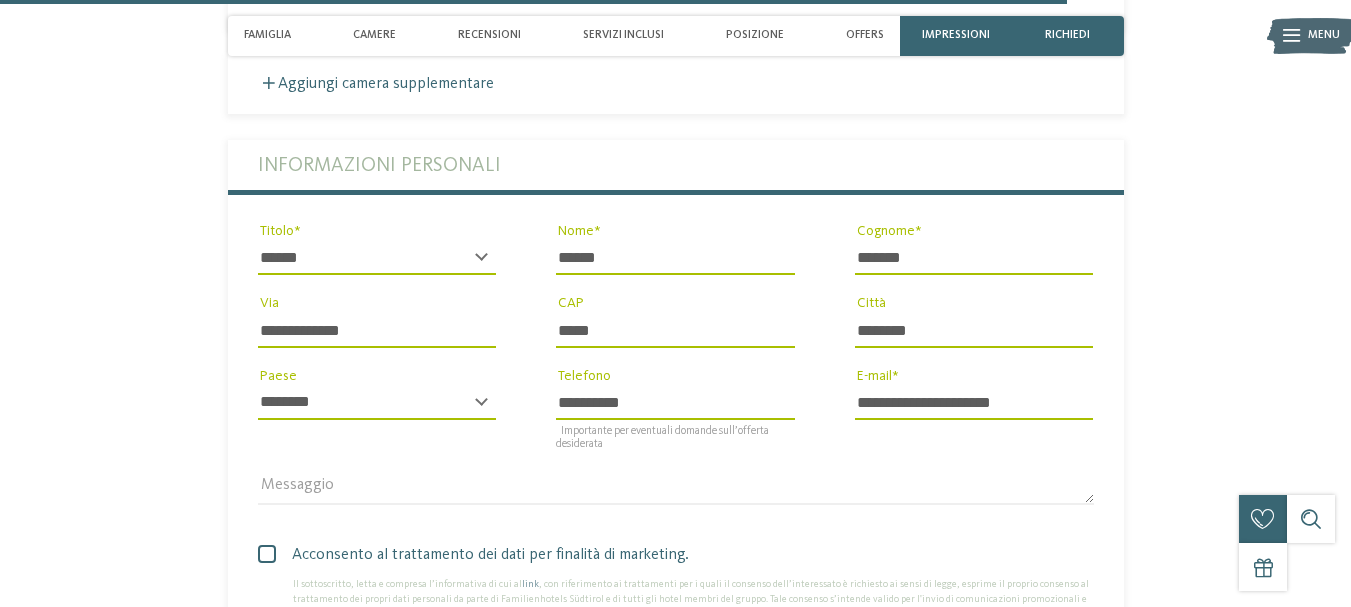 drag, startPoint x: 916, startPoint y: 268, endPoint x: 857, endPoint y: 272, distance: 59.135437 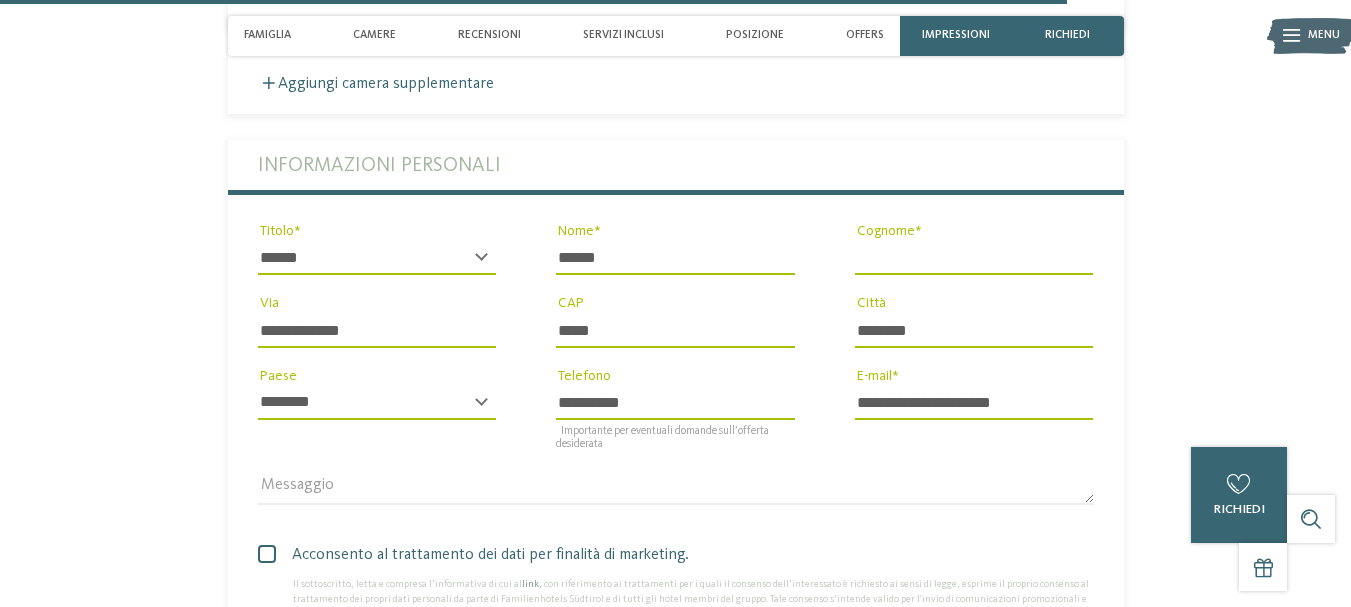 type 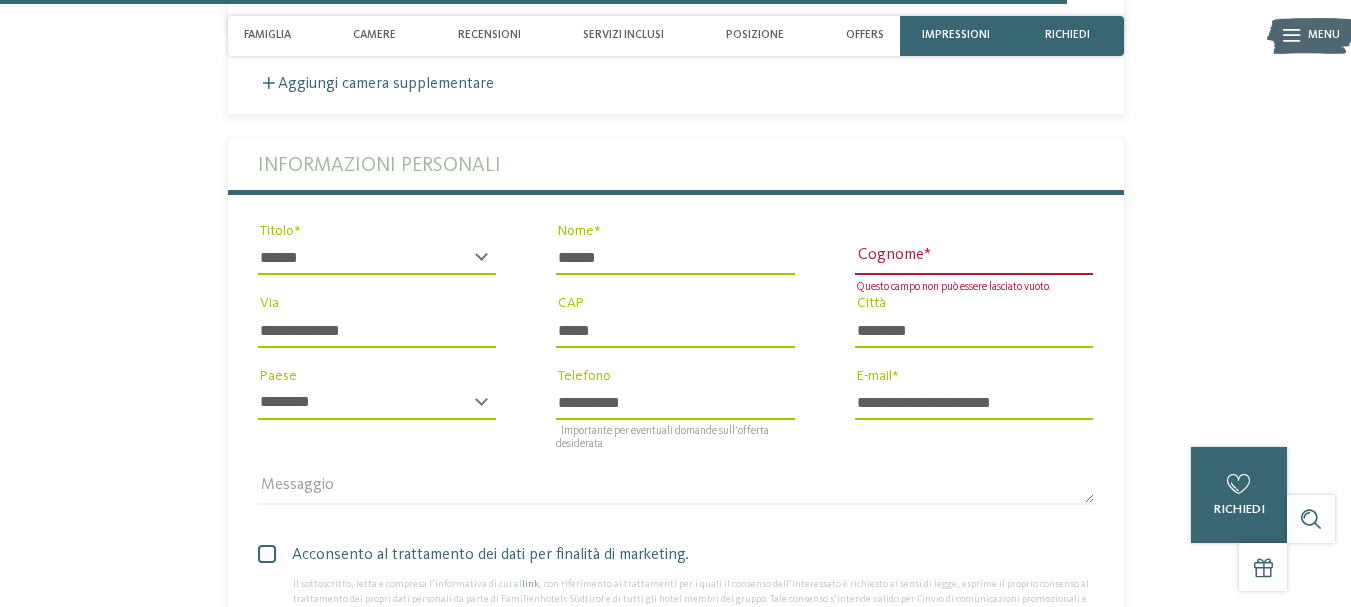 paste on "*******" 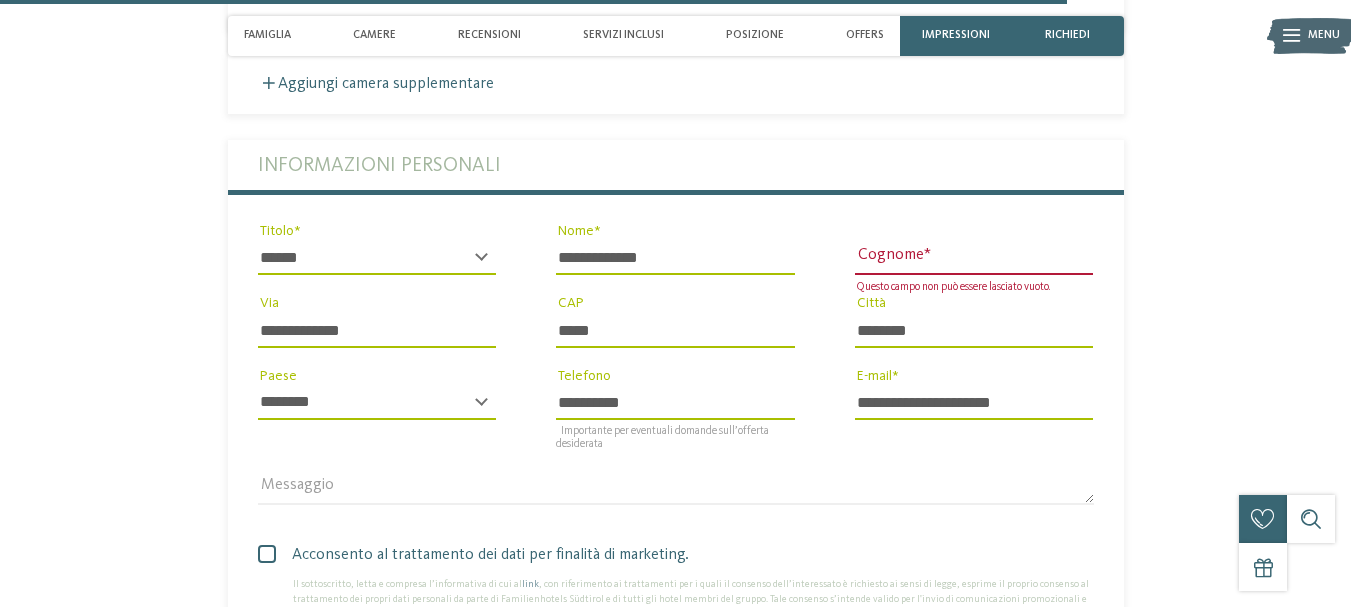 drag, startPoint x: 610, startPoint y: 278, endPoint x: 494, endPoint y: 275, distance: 116.03879 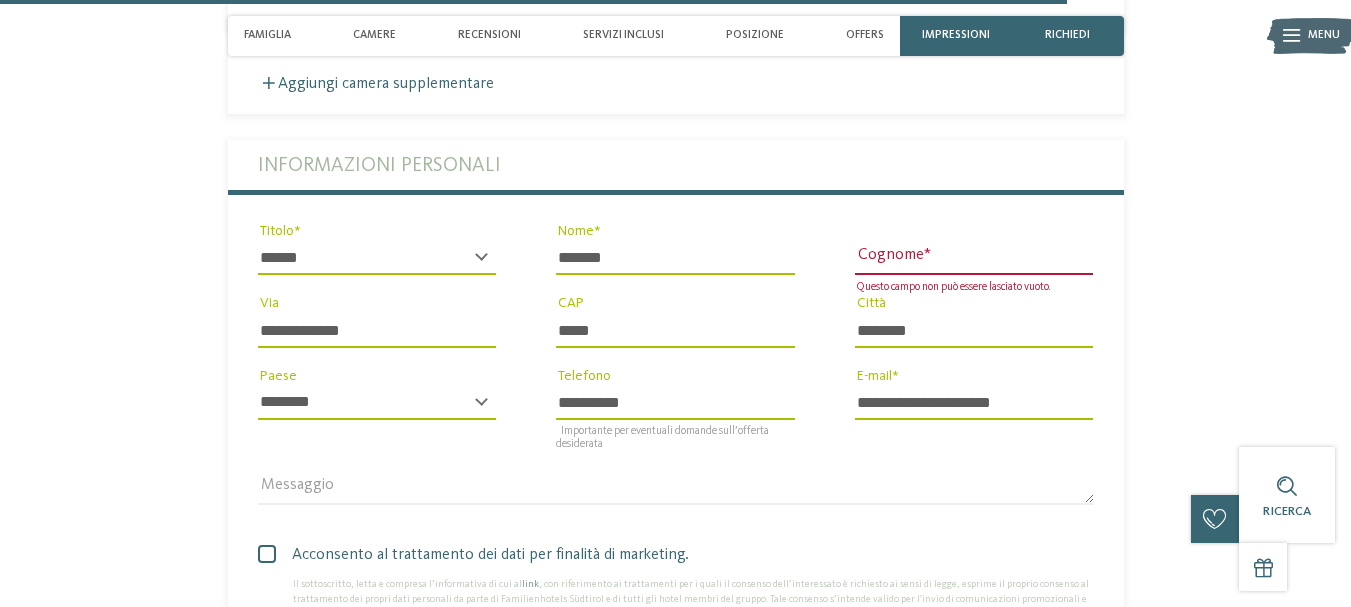 type on "*******" 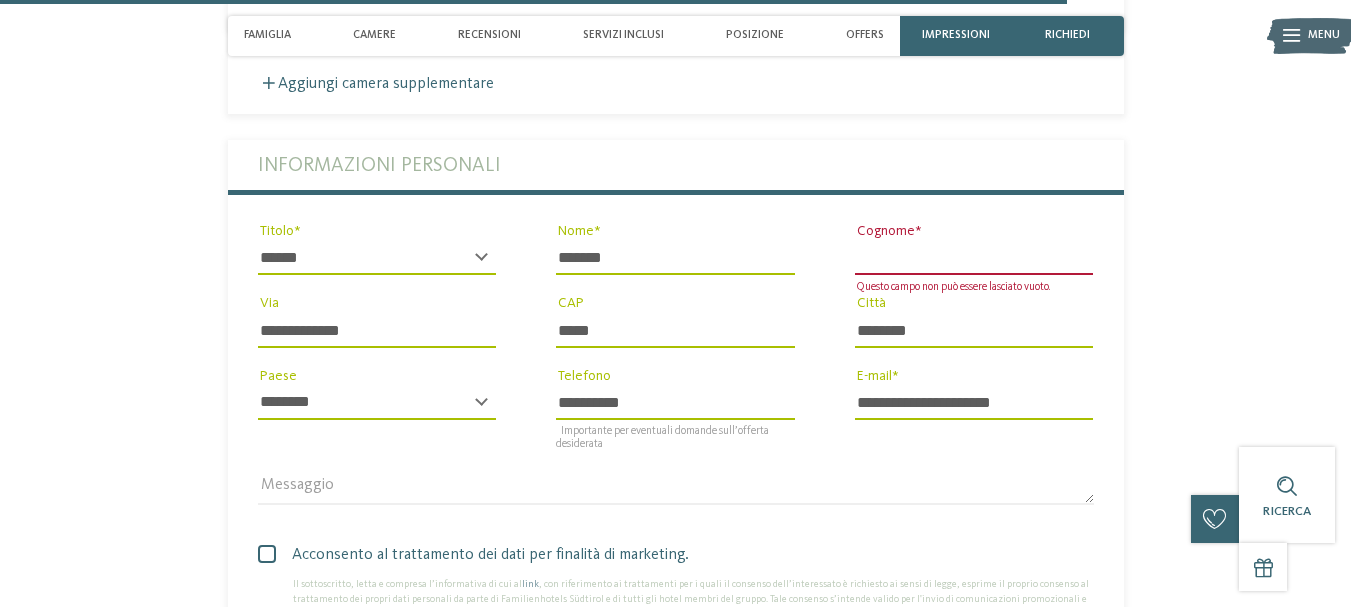 click on "Cognome" at bounding box center (974, 258) 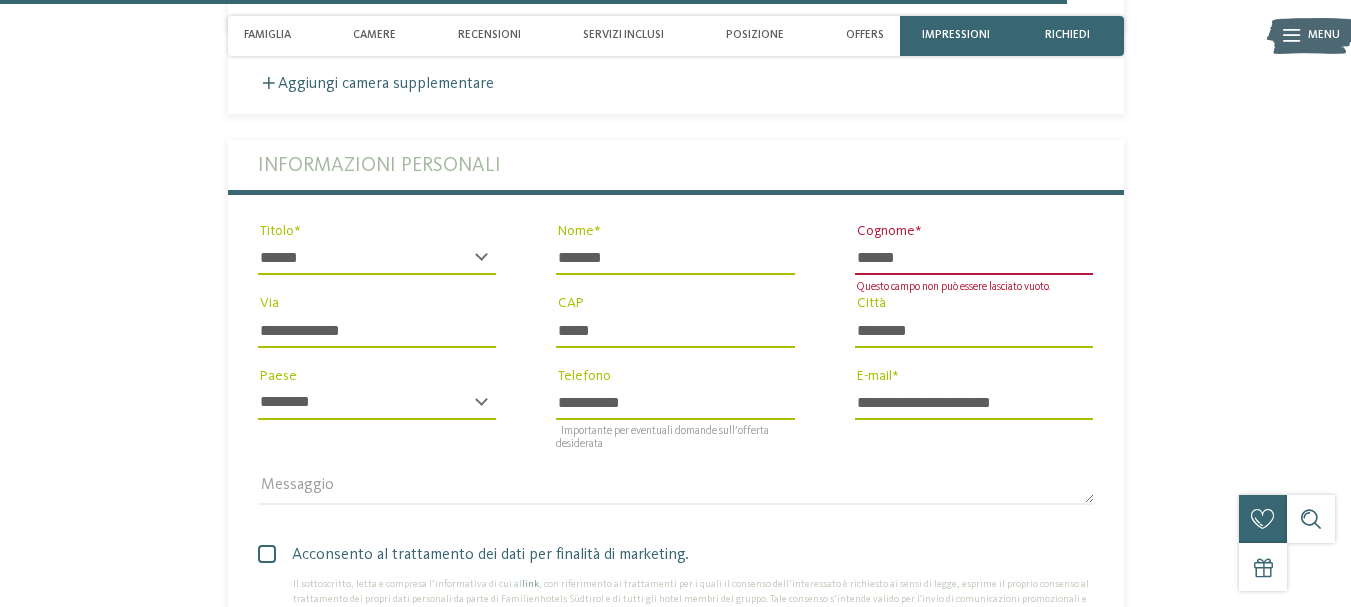 click on "******" at bounding box center [974, 258] 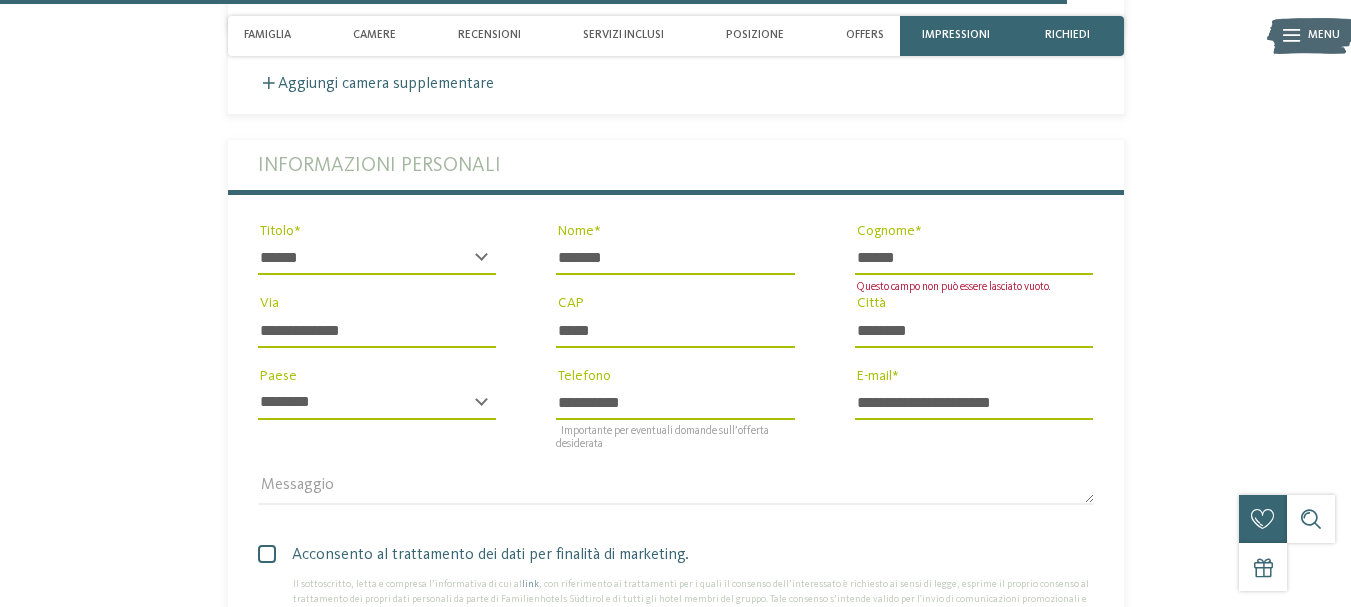 click on "********
Città" at bounding box center (974, 330) 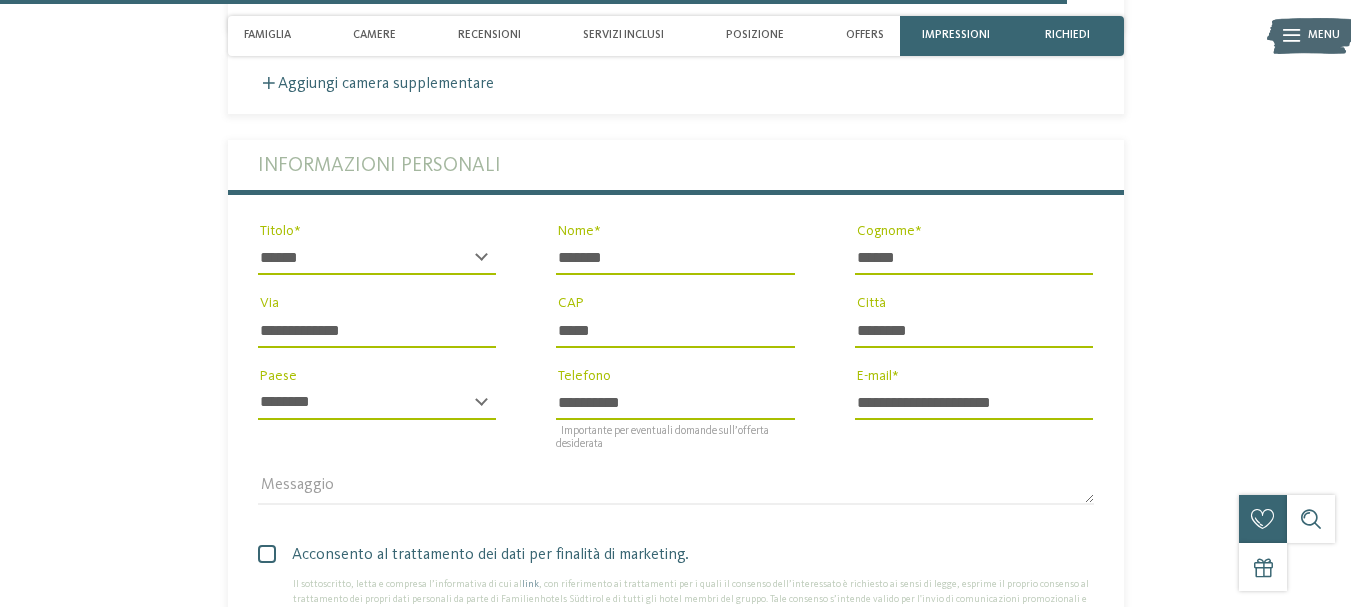 click on "******" at bounding box center [974, 258] 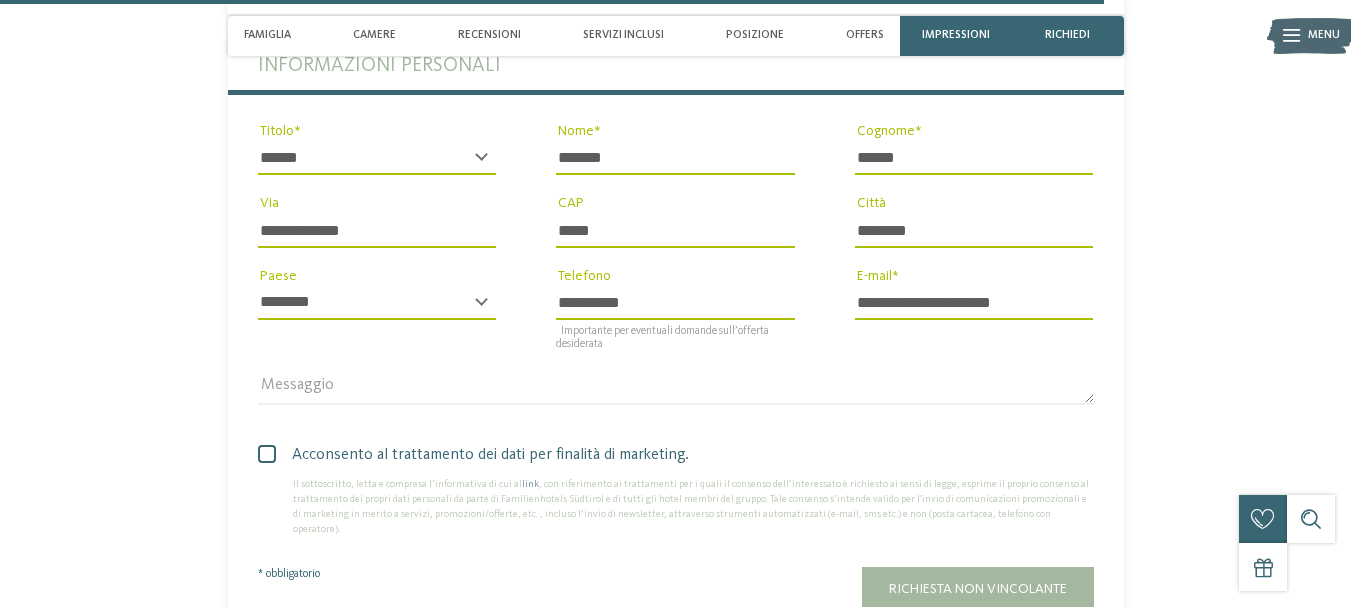 scroll, scrollTop: 4533, scrollLeft: 0, axis: vertical 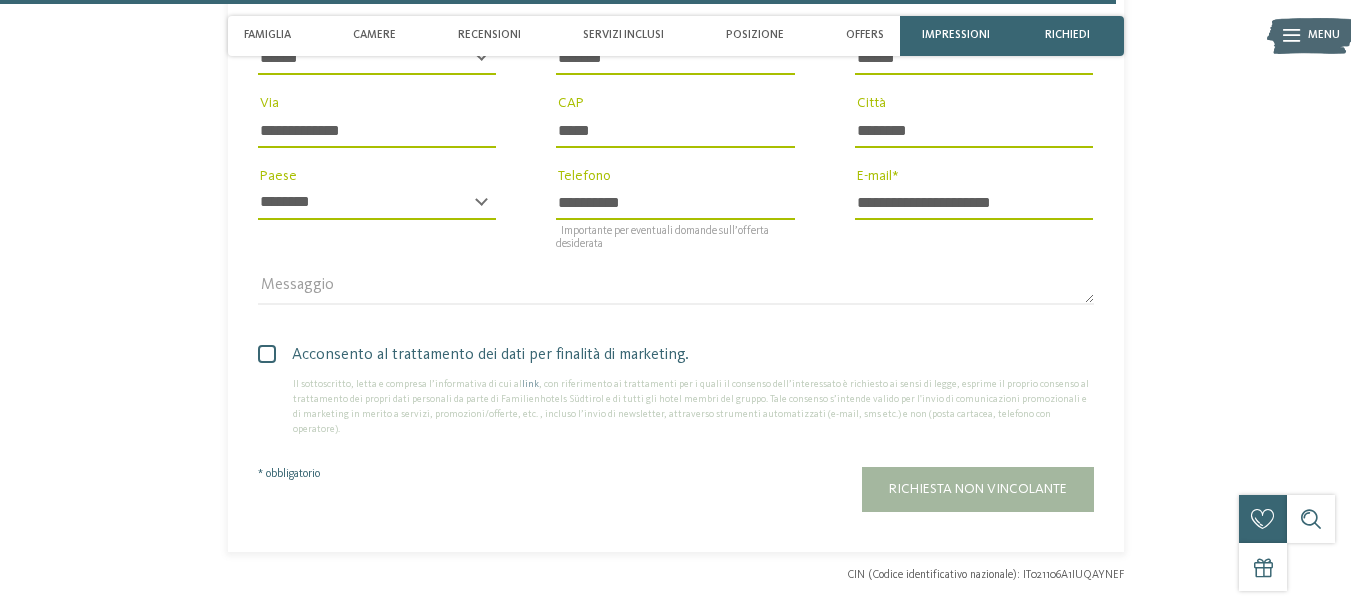 click at bounding box center (267, 354) 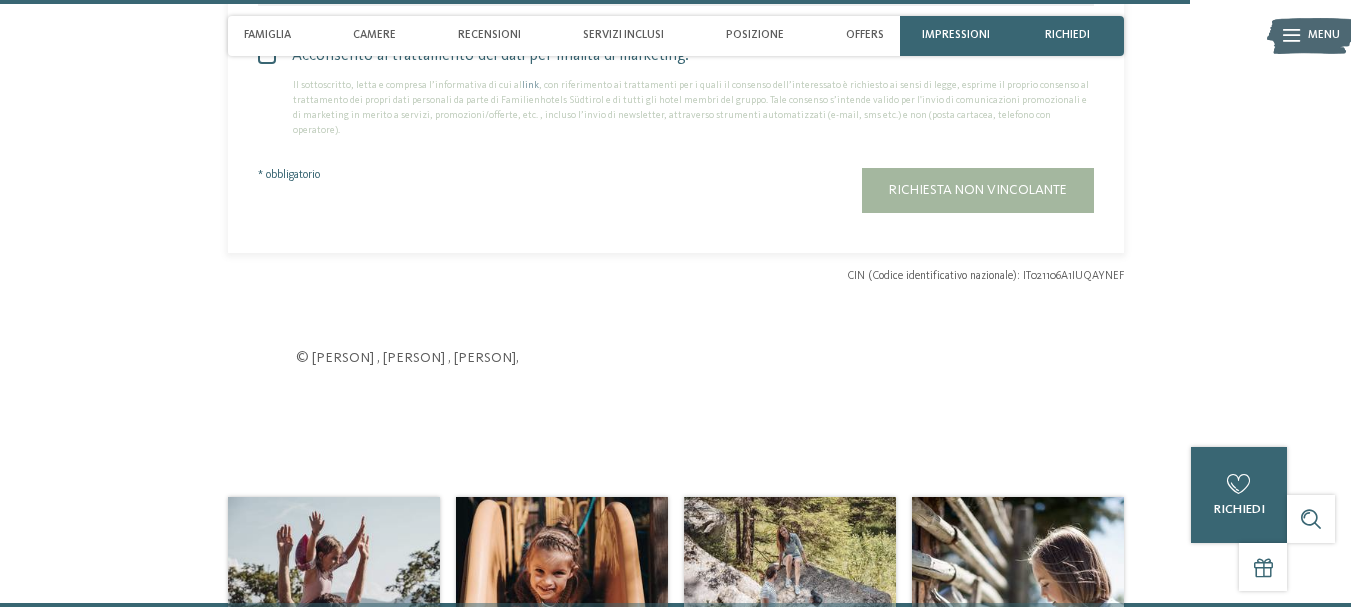 scroll, scrollTop: 4833, scrollLeft: 0, axis: vertical 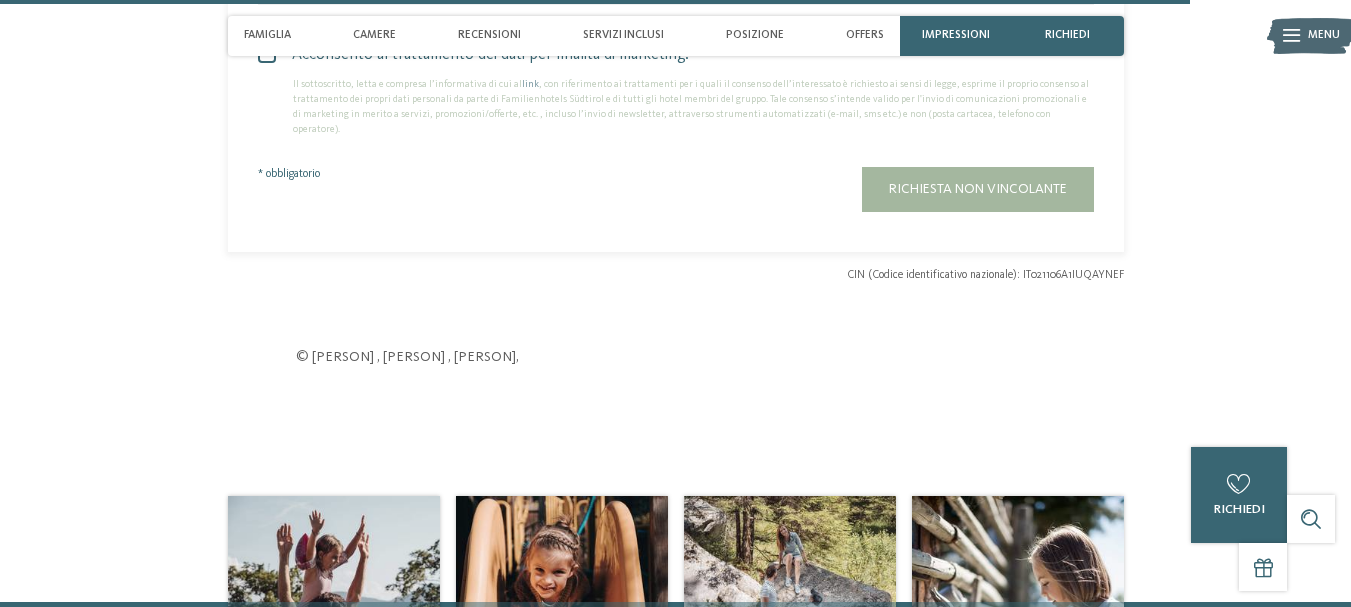 click on "Acconsento al trattamento dei dati per finalità di marketing.
Il sottoscritto, letta e compresa l’informativa di cui al  link
Acconsento al trattamento dei dati per finalità di profilazione.
link" at bounding box center (676, 117) 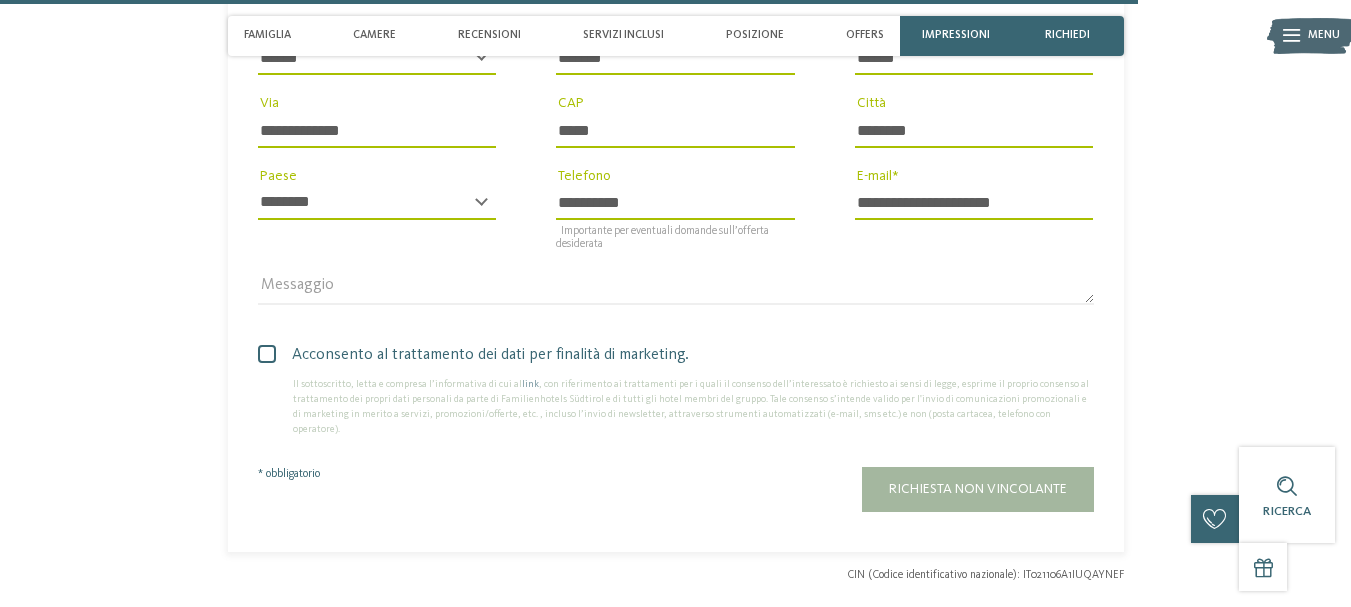 scroll, scrollTop: 4833, scrollLeft: 0, axis: vertical 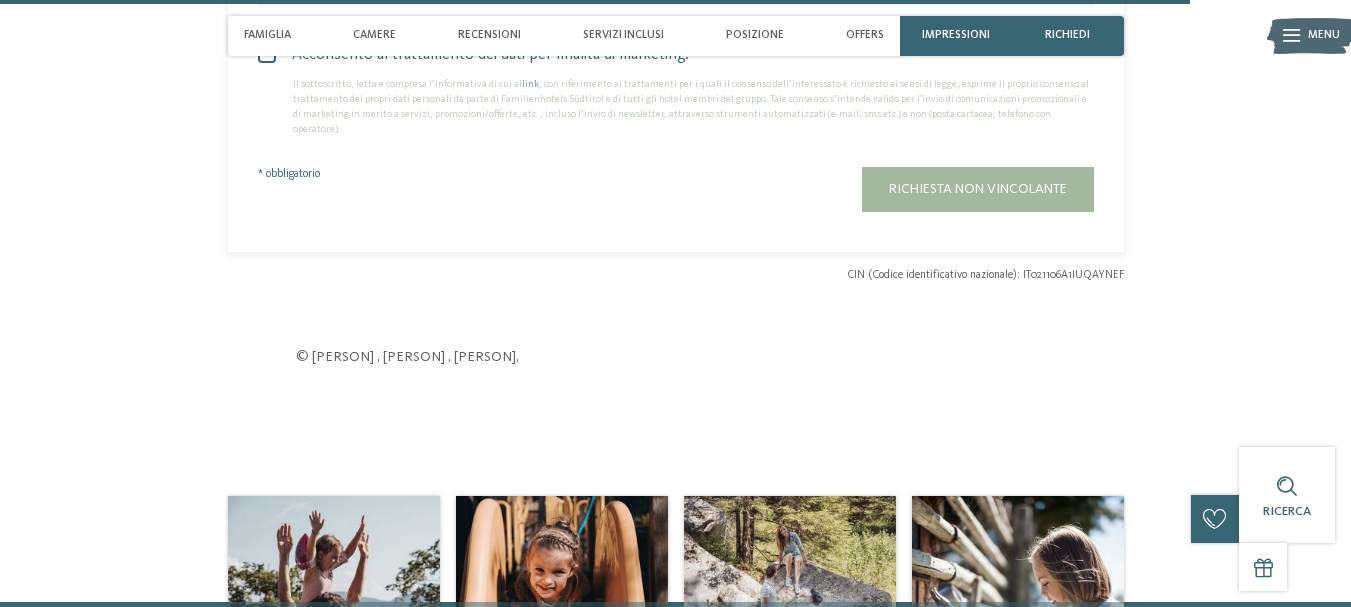 click on "Richiesta non vincolante" at bounding box center (978, 189) 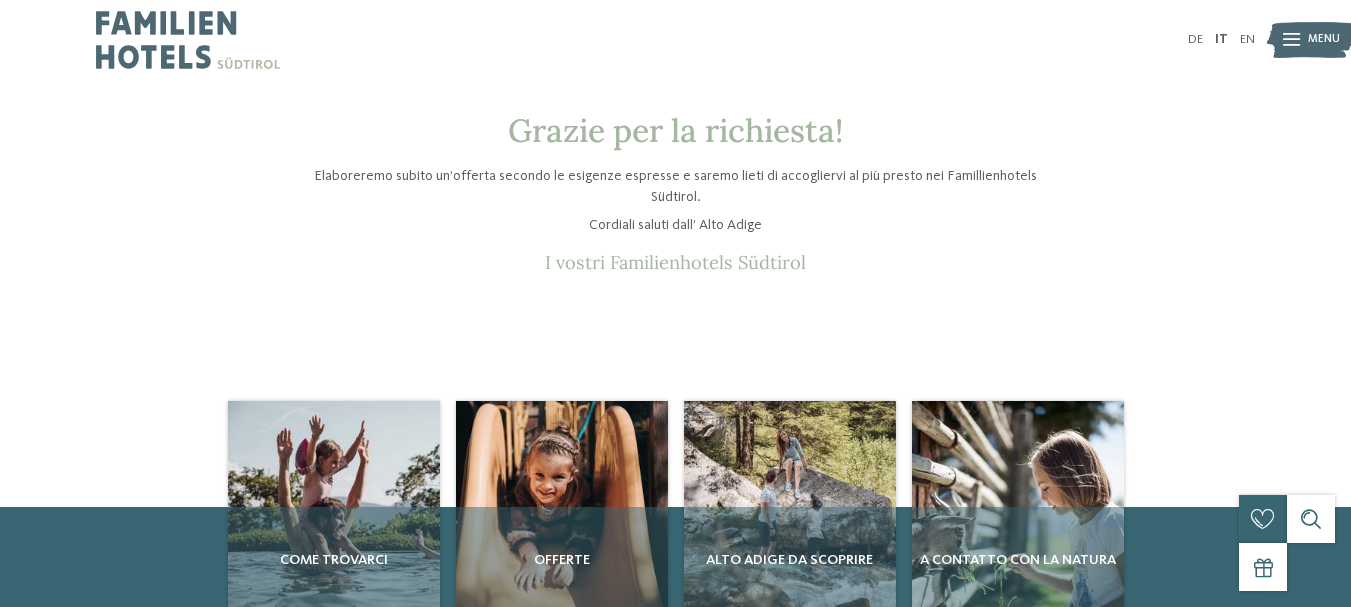 scroll, scrollTop: 0, scrollLeft: 0, axis: both 